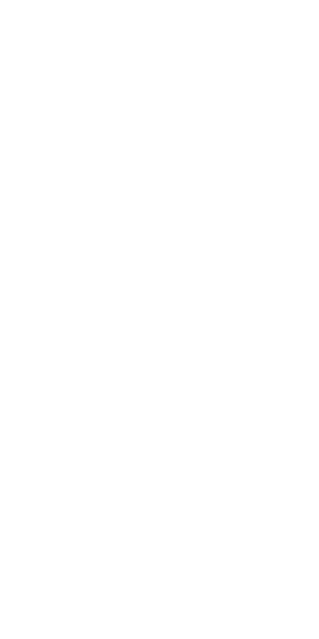 scroll, scrollTop: 0, scrollLeft: 0, axis: both 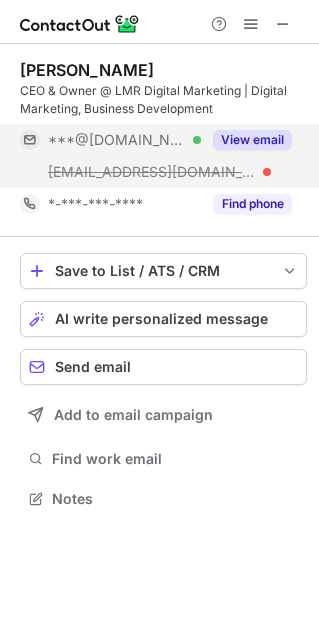 click on "View email" at bounding box center [252, 140] 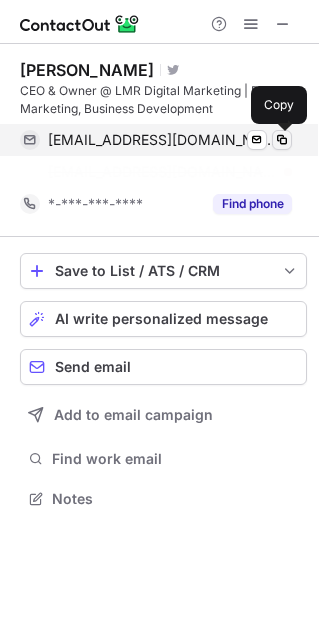 scroll, scrollTop: 452, scrollLeft: 319, axis: both 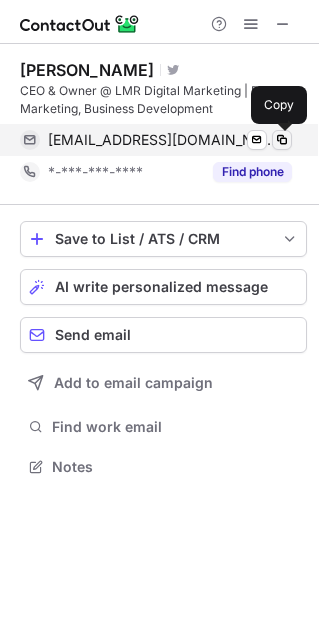 click at bounding box center [282, 140] 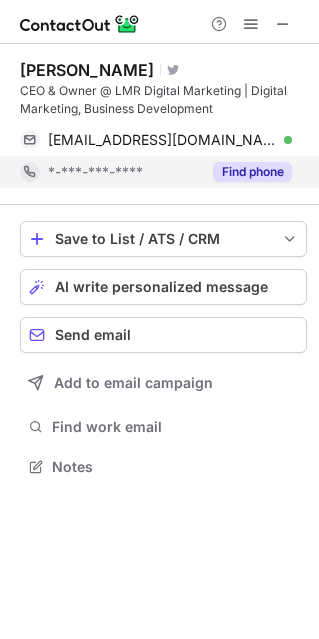 click on "Find phone" at bounding box center (252, 172) 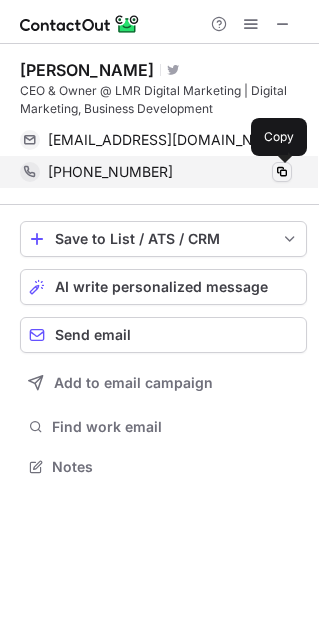 click at bounding box center [282, 172] 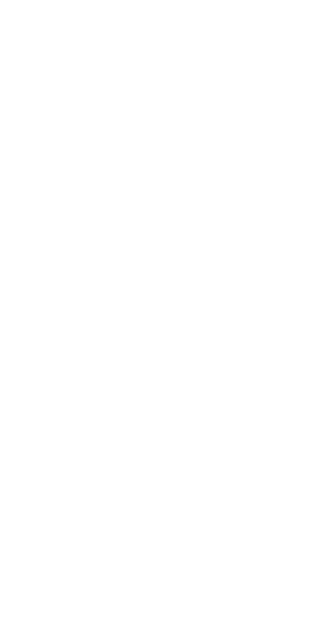 scroll, scrollTop: 0, scrollLeft: 0, axis: both 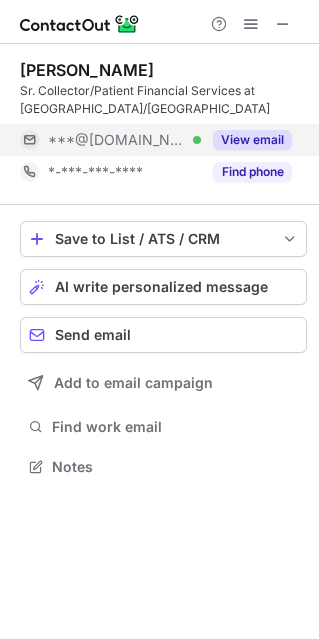 click on "View email" at bounding box center [252, 140] 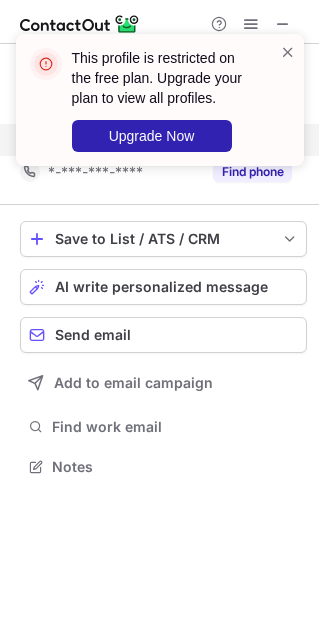 scroll, scrollTop: 442, scrollLeft: 319, axis: both 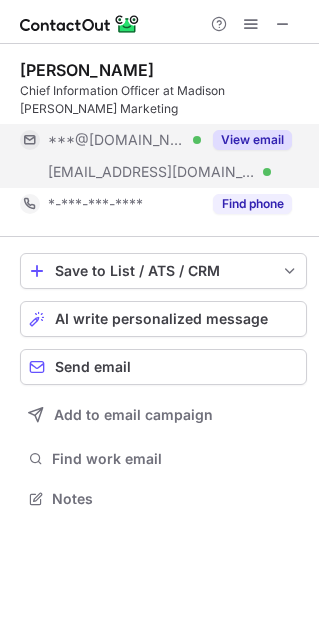 click on "View email" at bounding box center (252, 140) 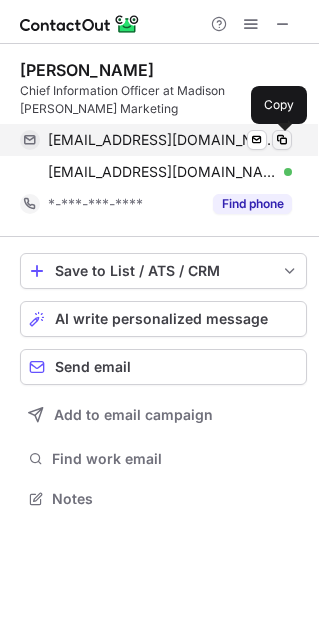 click at bounding box center [282, 140] 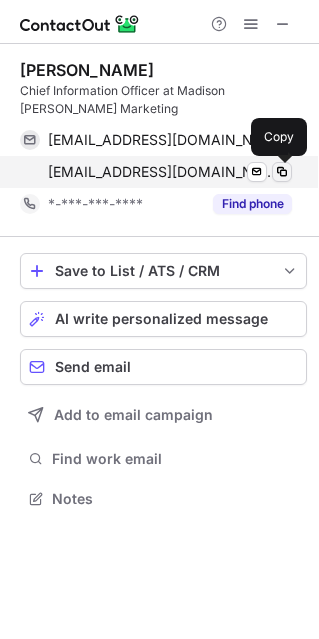 click at bounding box center [282, 172] 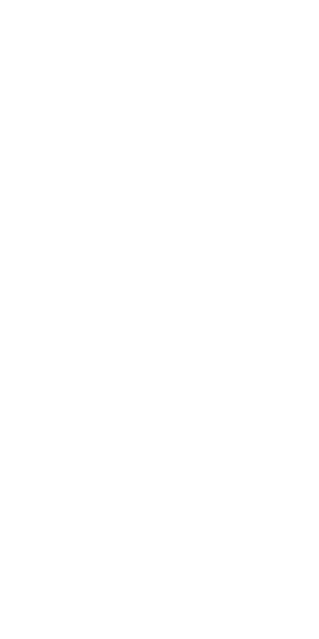 scroll, scrollTop: 0, scrollLeft: 0, axis: both 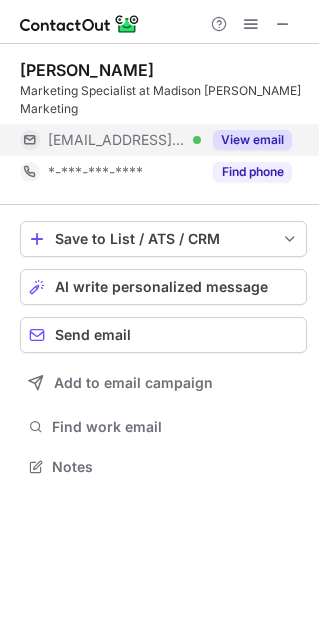 click on "View email" at bounding box center [252, 140] 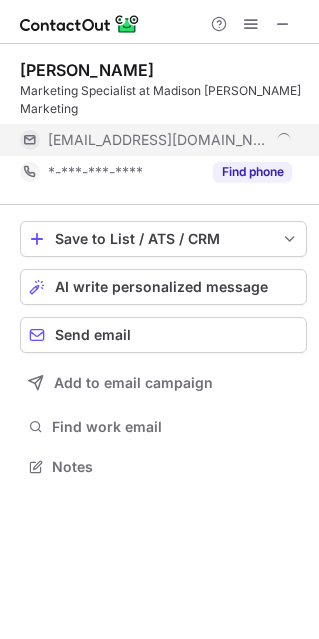 scroll, scrollTop: 10, scrollLeft: 10, axis: both 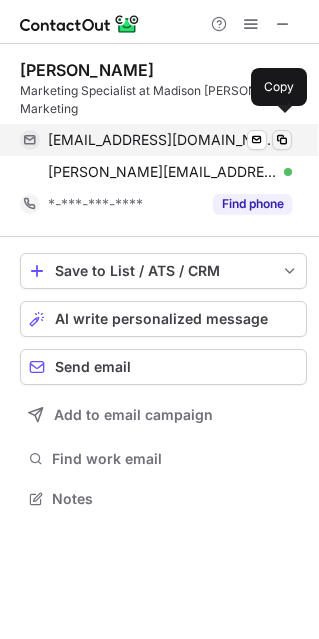 click at bounding box center (282, 140) 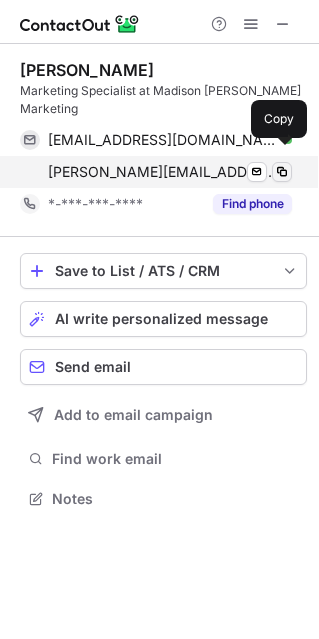click at bounding box center (282, 172) 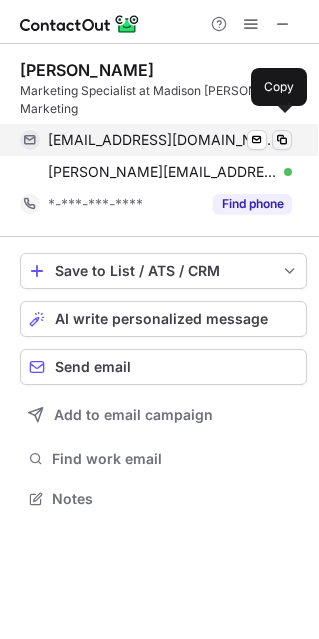 click at bounding box center [282, 140] 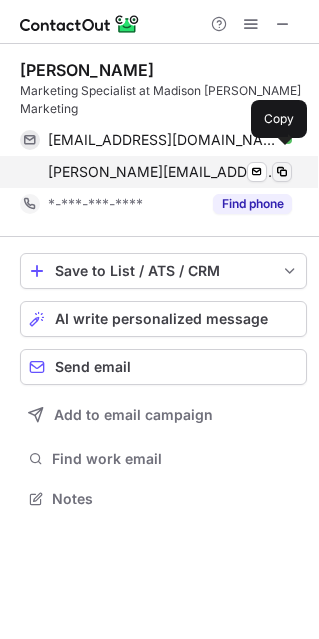click at bounding box center [282, 172] 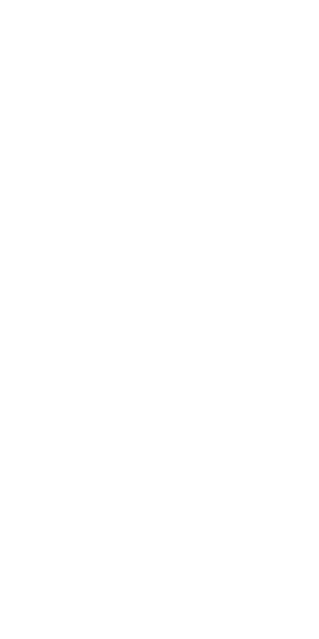scroll, scrollTop: 0, scrollLeft: 0, axis: both 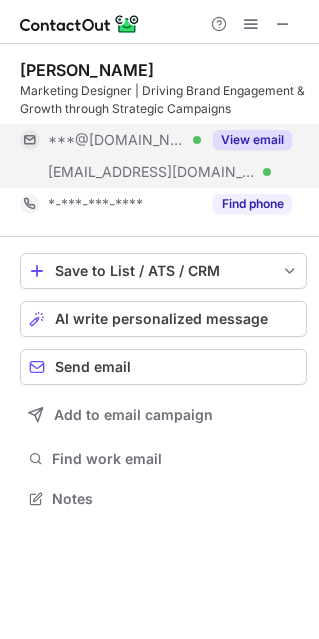 click on "View email" at bounding box center [252, 140] 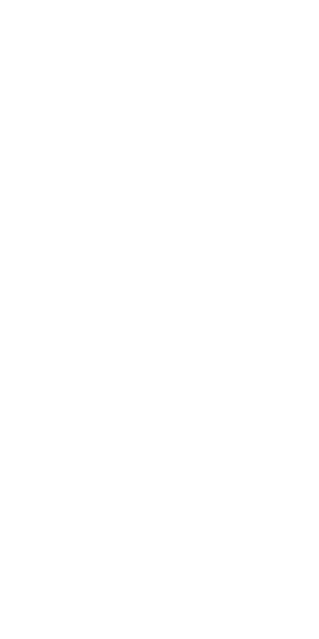 scroll, scrollTop: 0, scrollLeft: 0, axis: both 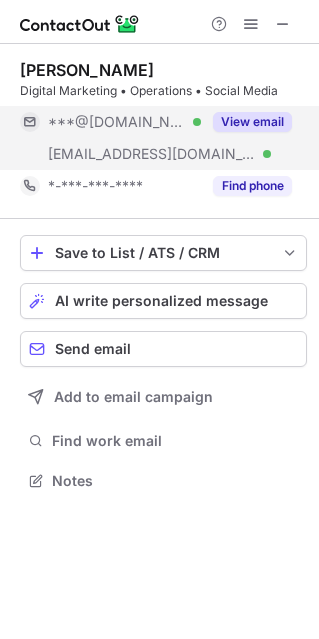 click on "View email" at bounding box center [252, 122] 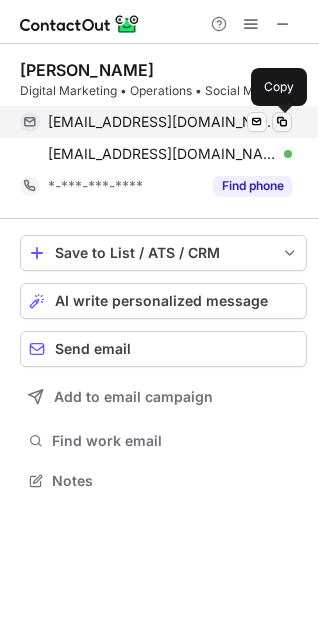 click at bounding box center (282, 122) 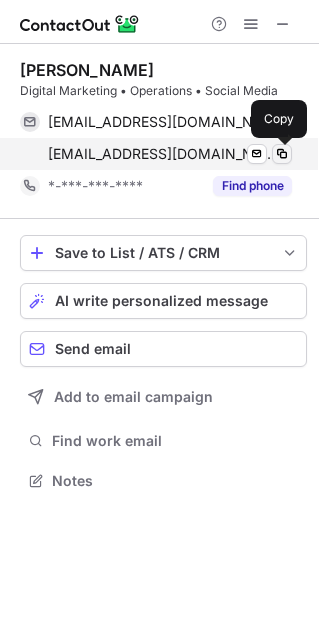 click at bounding box center [282, 154] 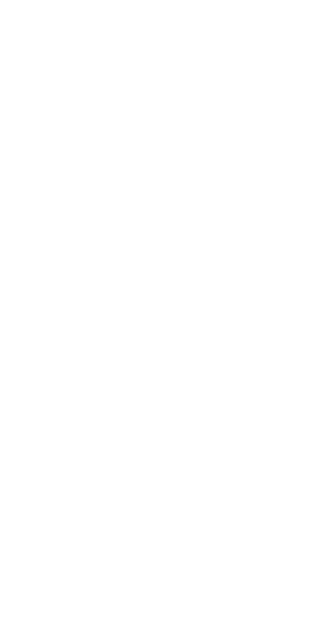 scroll, scrollTop: 0, scrollLeft: 0, axis: both 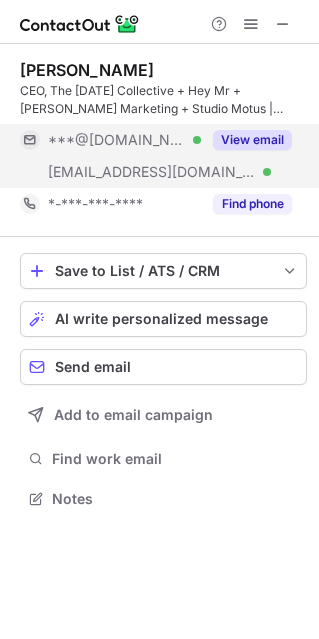 click on "View email" at bounding box center [252, 140] 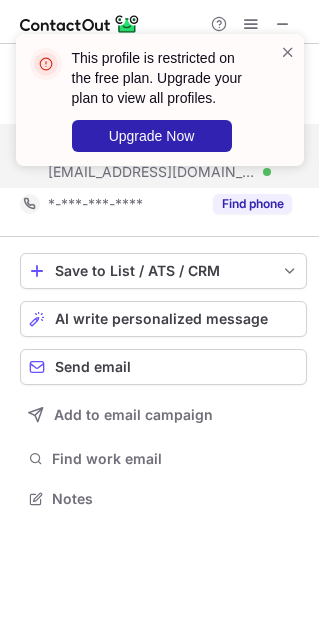 scroll, scrollTop: 442, scrollLeft: 319, axis: both 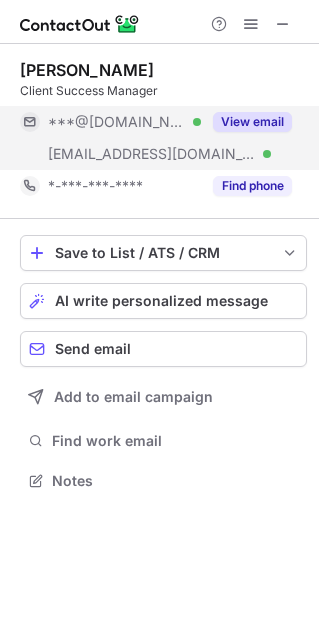 click on "View email" at bounding box center [252, 122] 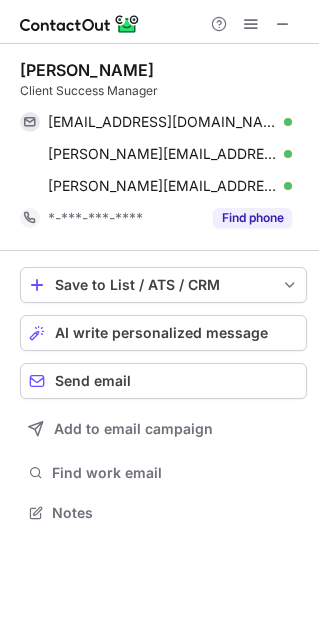 scroll, scrollTop: 10, scrollLeft: 10, axis: both 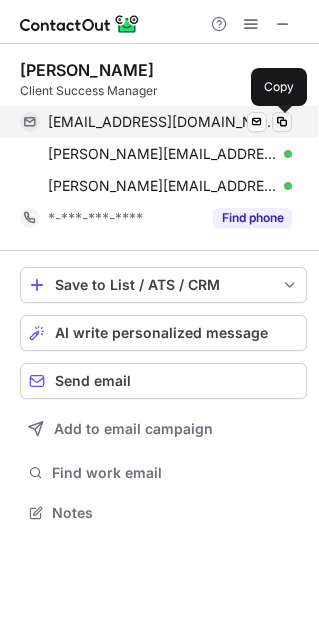 click at bounding box center (282, 122) 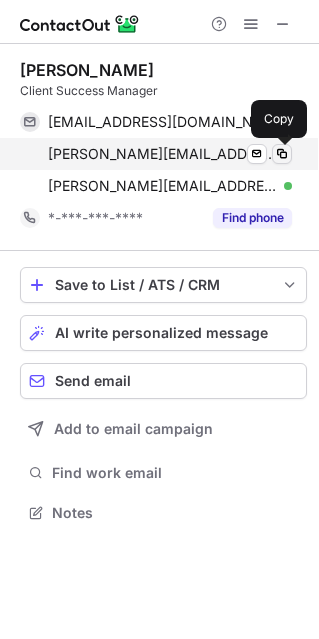 click at bounding box center [282, 154] 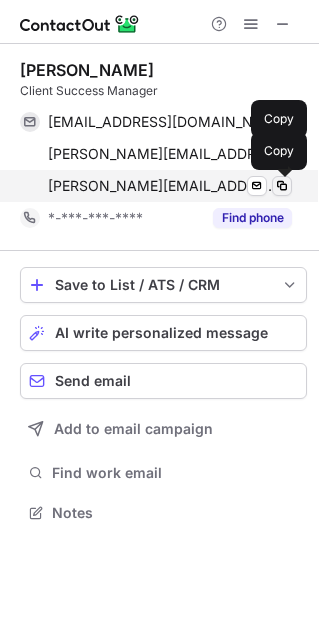 click at bounding box center [282, 186] 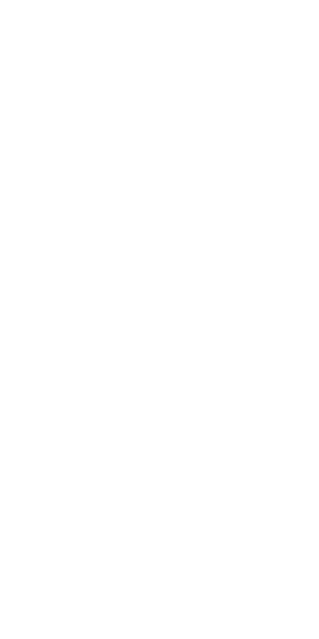 scroll, scrollTop: 0, scrollLeft: 0, axis: both 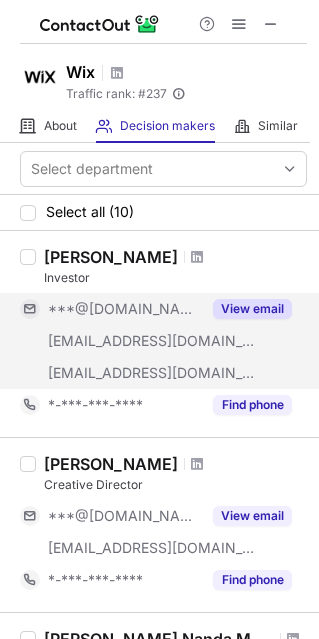 click on "View email" at bounding box center (246, 309) 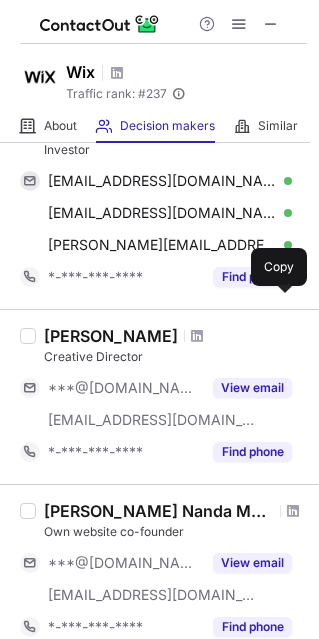scroll, scrollTop: 129, scrollLeft: 0, axis: vertical 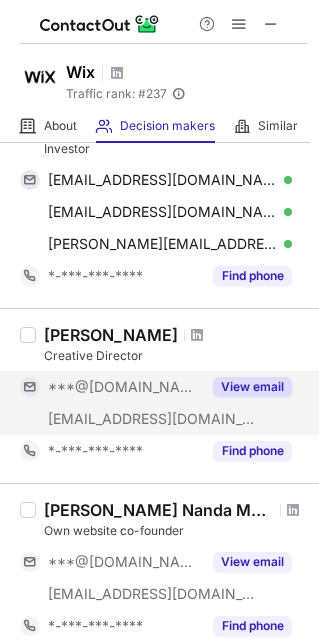 click on "View email" at bounding box center [246, 387] 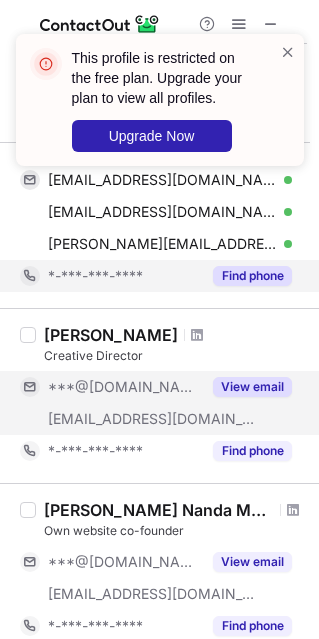 scroll, scrollTop: 0, scrollLeft: 0, axis: both 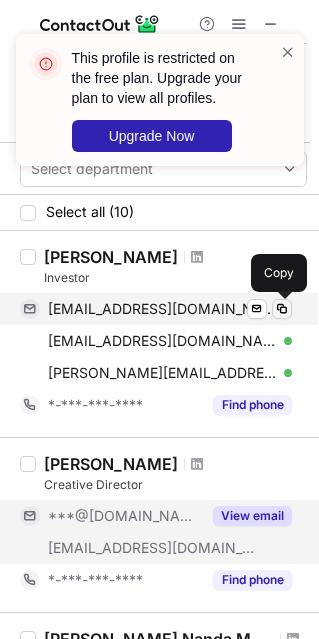 click at bounding box center [282, 309] 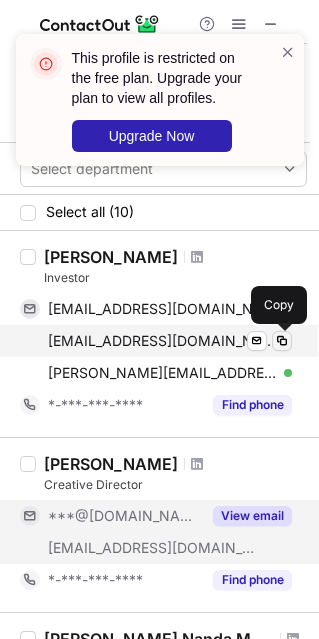 click at bounding box center (282, 341) 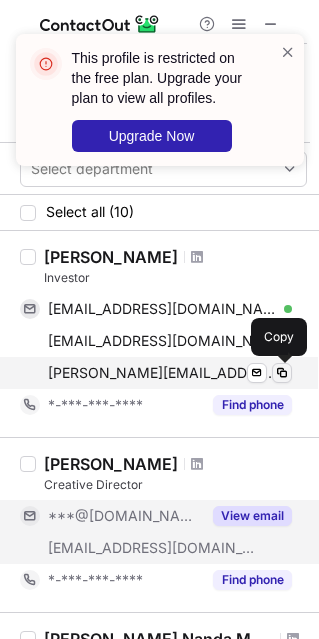 click at bounding box center [282, 373] 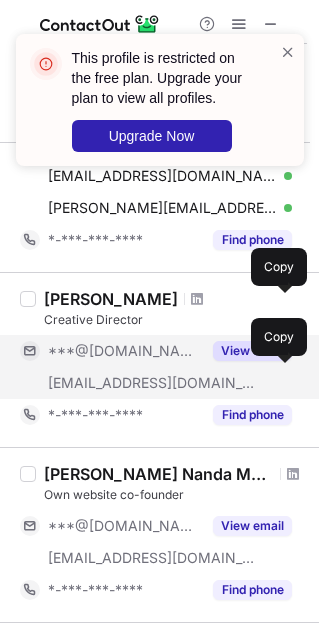 scroll, scrollTop: 170, scrollLeft: 0, axis: vertical 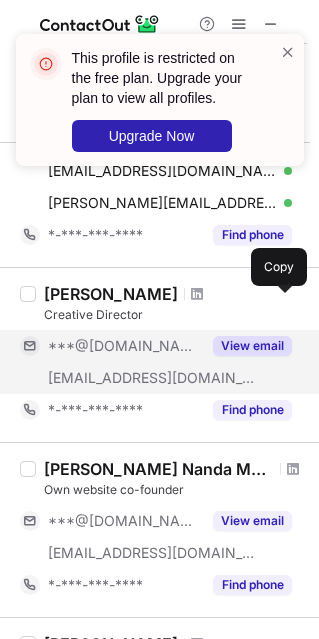 click on "View email" at bounding box center (252, 346) 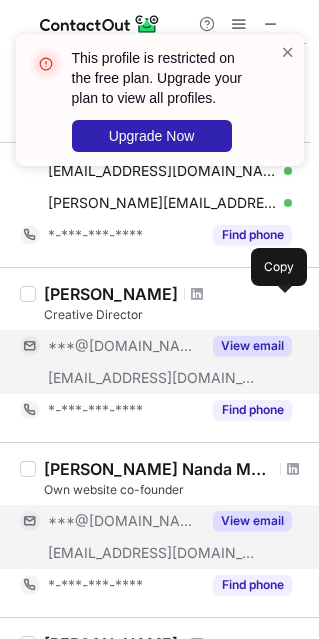 click on "View email" at bounding box center (252, 521) 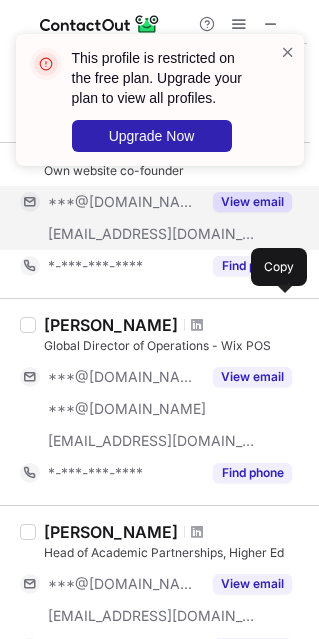 scroll, scrollTop: 494, scrollLeft: 0, axis: vertical 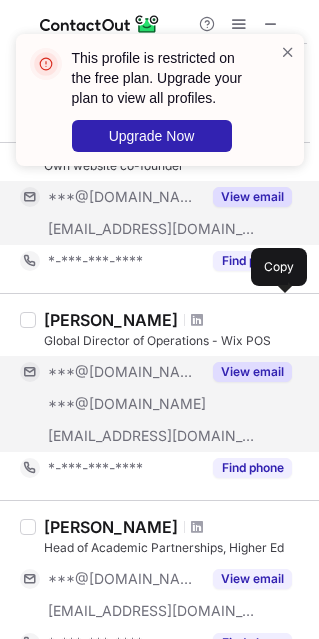 click on "View email" at bounding box center [252, 372] 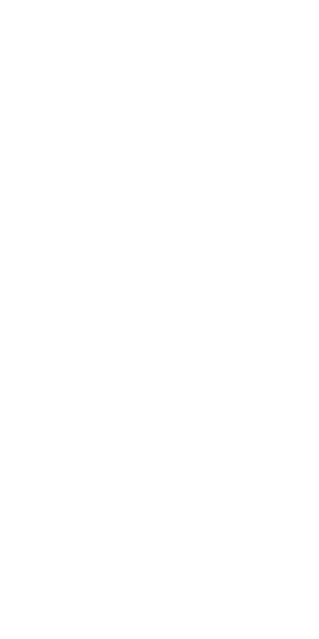 scroll, scrollTop: 0, scrollLeft: 0, axis: both 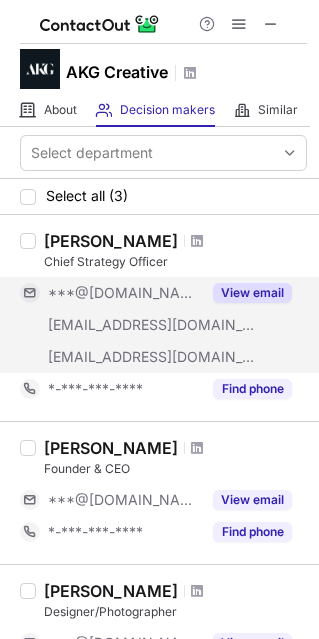 click on "View email" at bounding box center [252, 293] 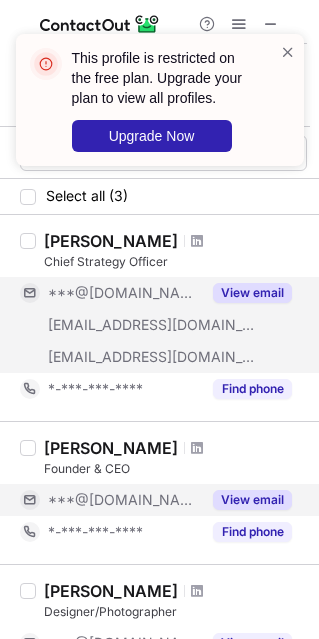 click on "View email" at bounding box center [252, 500] 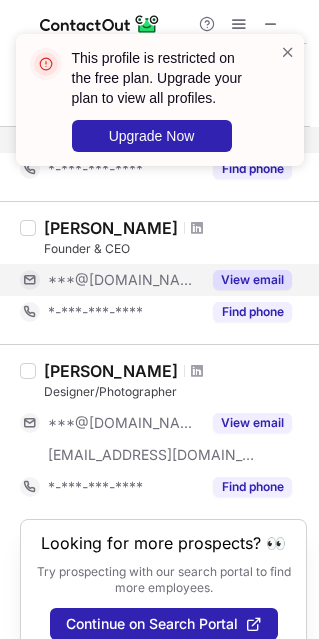 click on "View email" at bounding box center [252, 280] 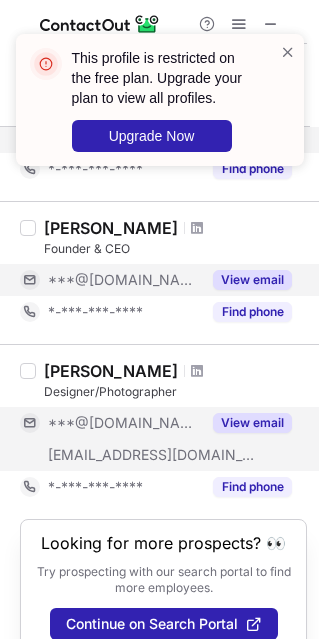 click on "View email" at bounding box center (252, 423) 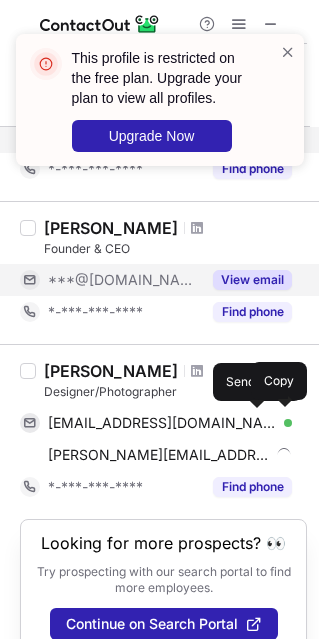 scroll, scrollTop: 250, scrollLeft: 0, axis: vertical 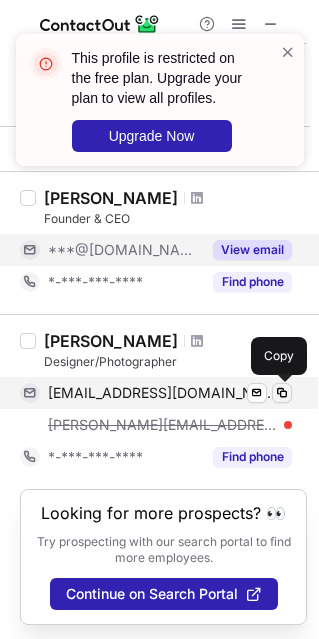 click at bounding box center [282, 393] 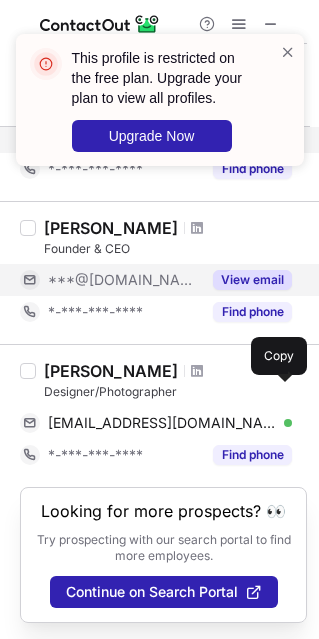 scroll, scrollTop: 218, scrollLeft: 0, axis: vertical 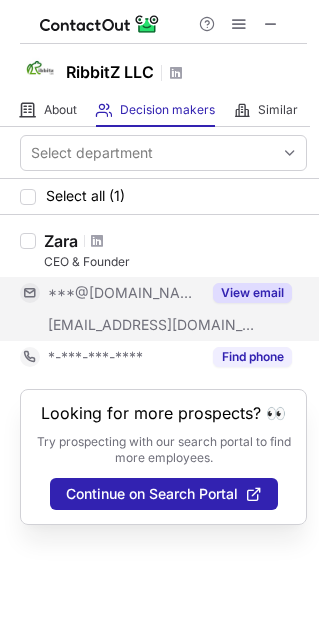 click on "View email" at bounding box center [252, 293] 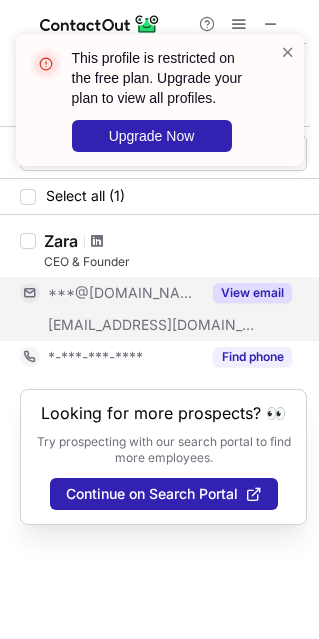 click at bounding box center [97, 241] 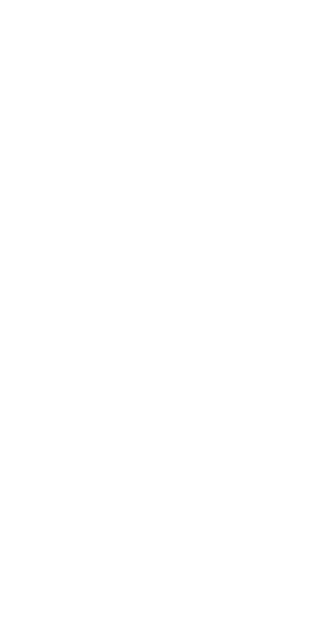 scroll, scrollTop: 0, scrollLeft: 0, axis: both 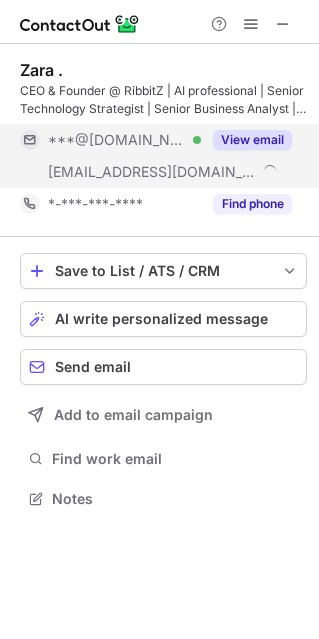 click on "View email" at bounding box center (252, 140) 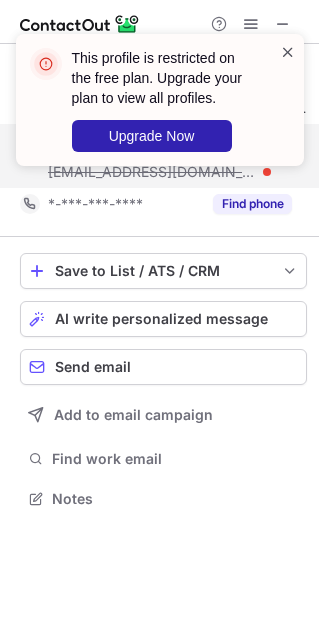 click at bounding box center [288, 52] 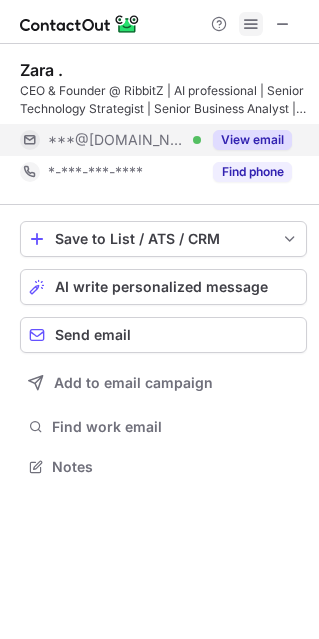 scroll, scrollTop: 452, scrollLeft: 319, axis: both 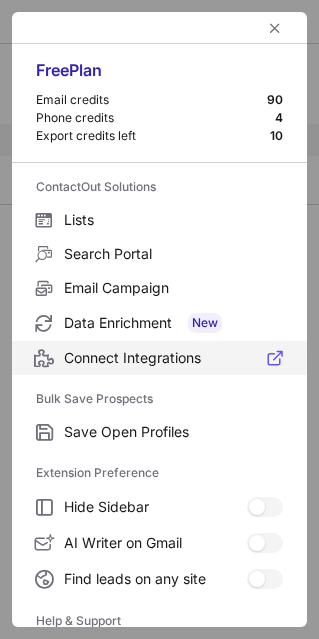 click on "Connect Integrations" at bounding box center [173, 358] 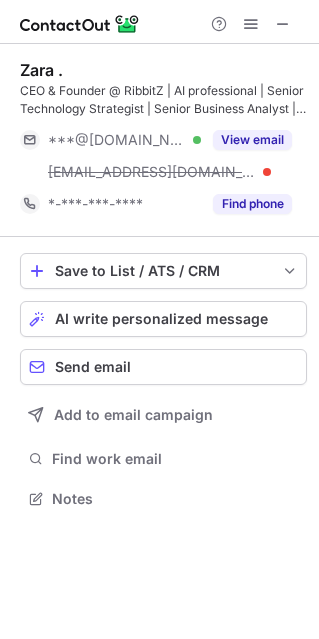 scroll, scrollTop: 10, scrollLeft: 10, axis: both 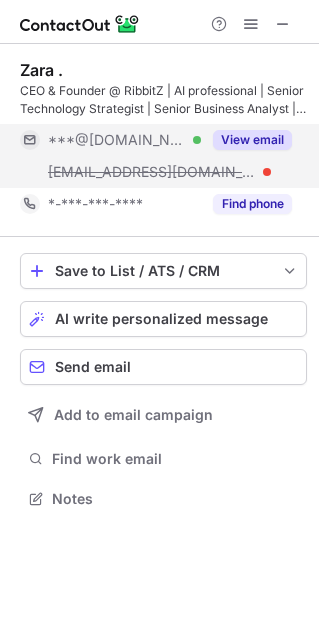 click on "View email" at bounding box center [252, 140] 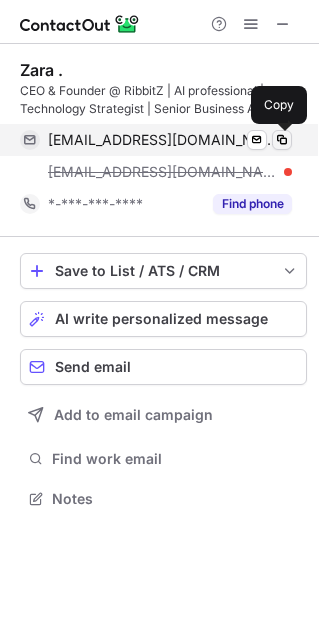 click at bounding box center [282, 140] 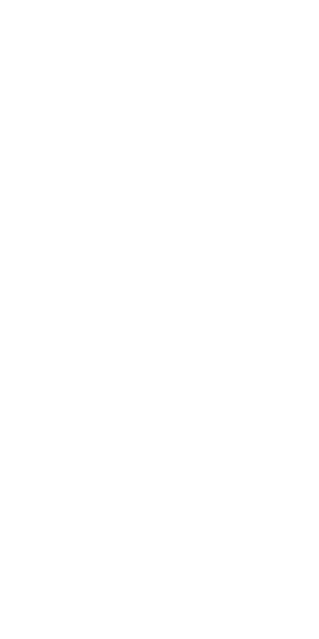 scroll, scrollTop: 0, scrollLeft: 0, axis: both 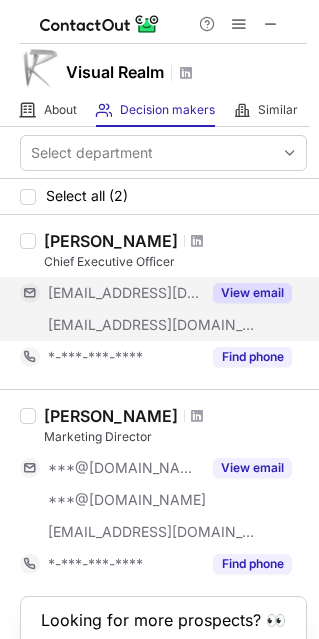 click on "View email" at bounding box center (252, 293) 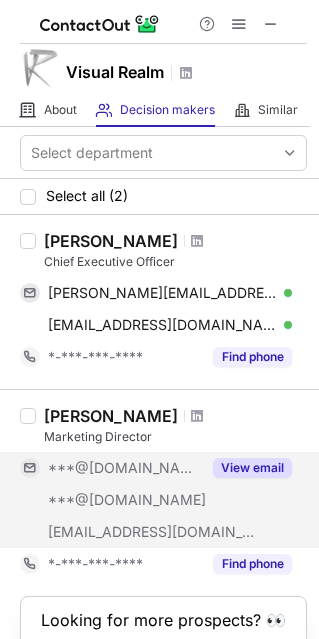 click on "View email" at bounding box center (252, 468) 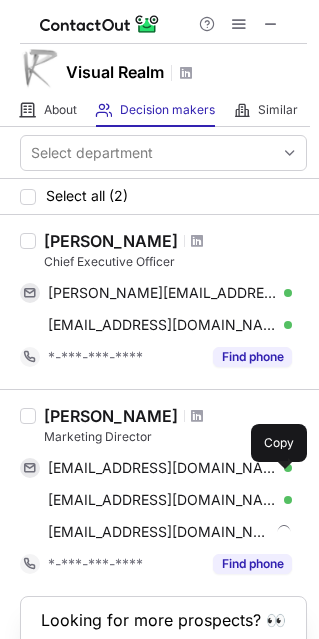 scroll, scrollTop: 108, scrollLeft: 0, axis: vertical 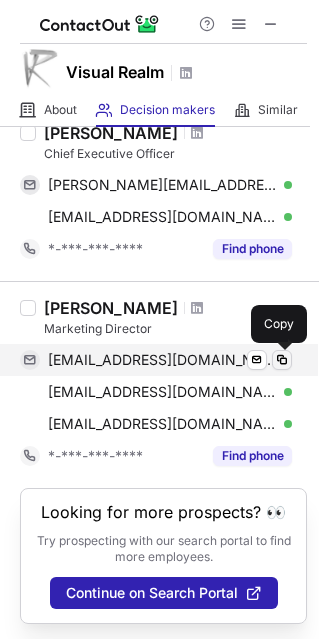 click at bounding box center [282, 360] 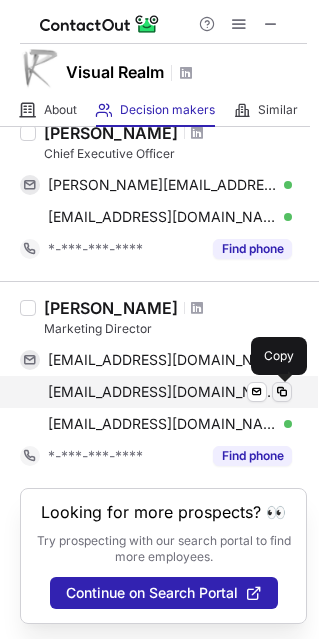 click at bounding box center [282, 392] 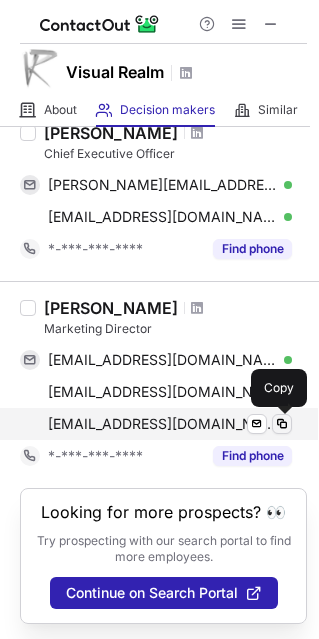 click at bounding box center (282, 424) 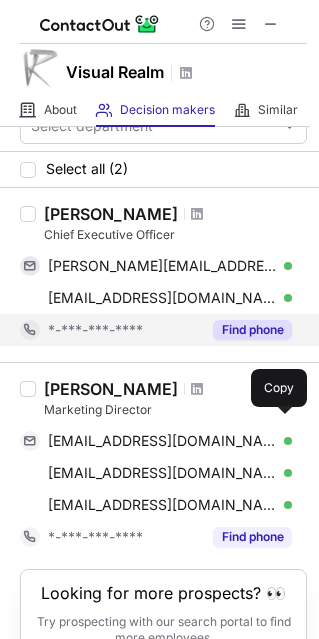 scroll, scrollTop: 25, scrollLeft: 0, axis: vertical 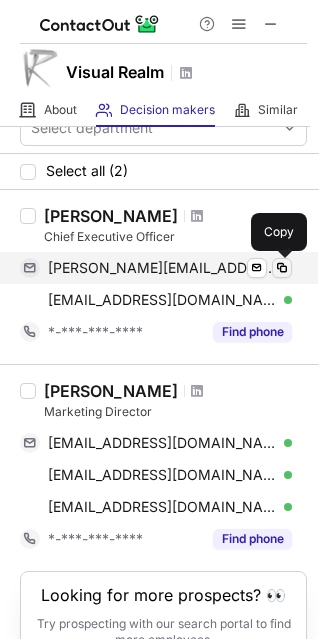 click at bounding box center (282, 268) 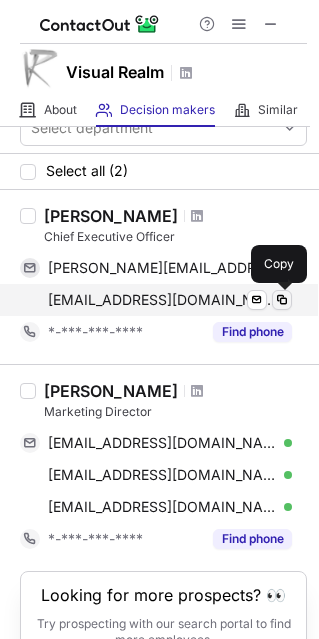 click at bounding box center [282, 300] 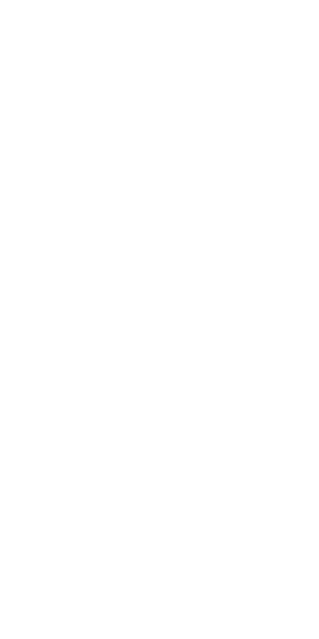 scroll, scrollTop: 0, scrollLeft: 0, axis: both 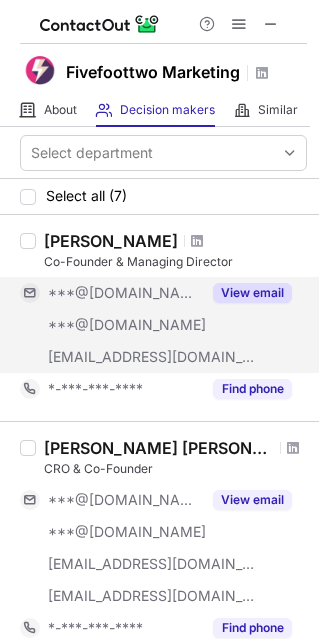 click on "View email" at bounding box center (252, 293) 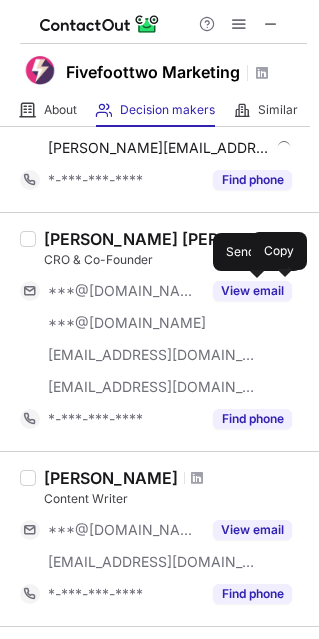 scroll, scrollTop: 213, scrollLeft: 0, axis: vertical 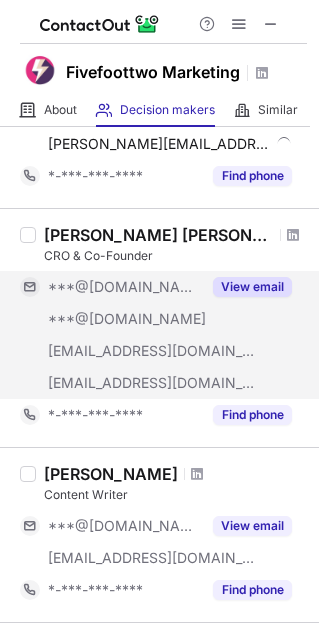click on "View email" at bounding box center [252, 287] 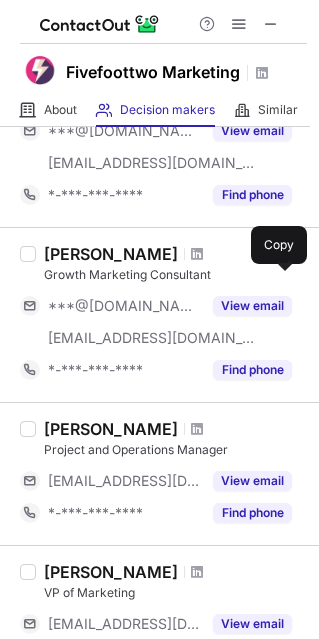 scroll, scrollTop: 784, scrollLeft: 0, axis: vertical 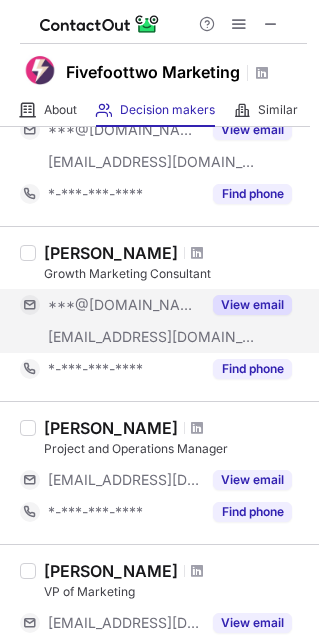 click on "View email" at bounding box center (252, 305) 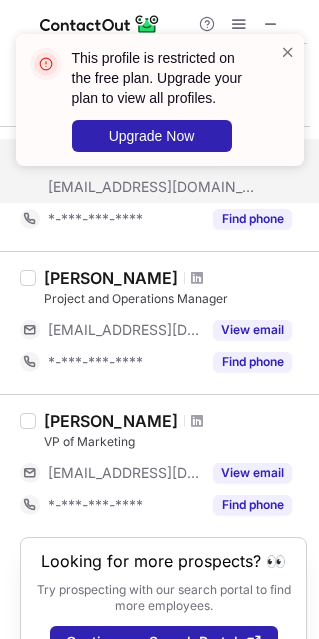 scroll, scrollTop: 981, scrollLeft: 0, axis: vertical 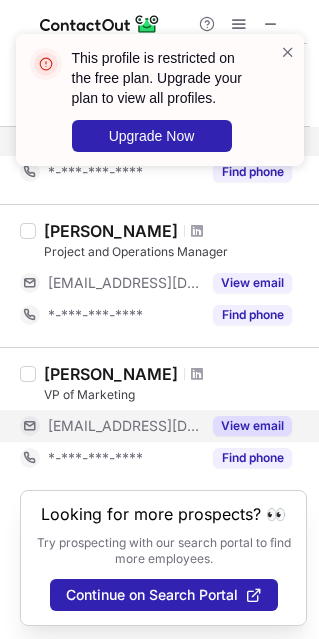 click on "View email" at bounding box center [252, 426] 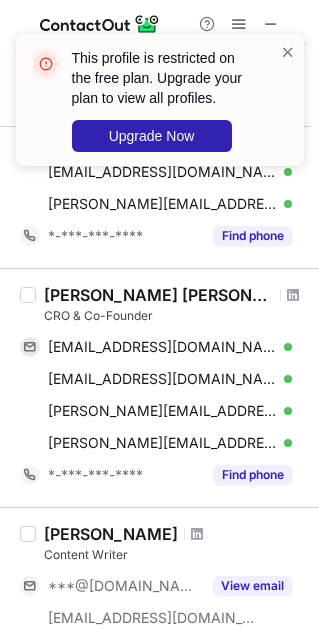 scroll, scrollTop: 0, scrollLeft: 0, axis: both 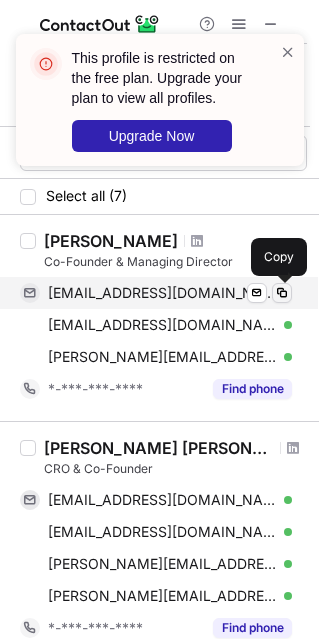 click at bounding box center (282, 293) 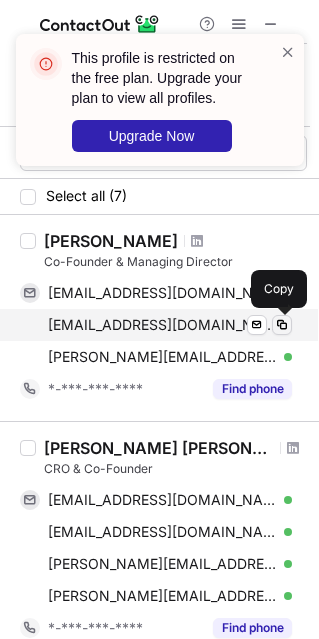 click at bounding box center (282, 325) 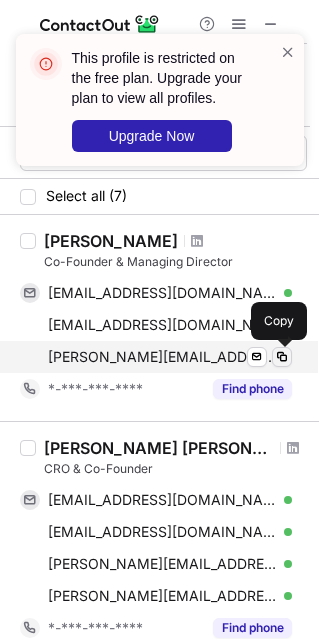 click at bounding box center (282, 357) 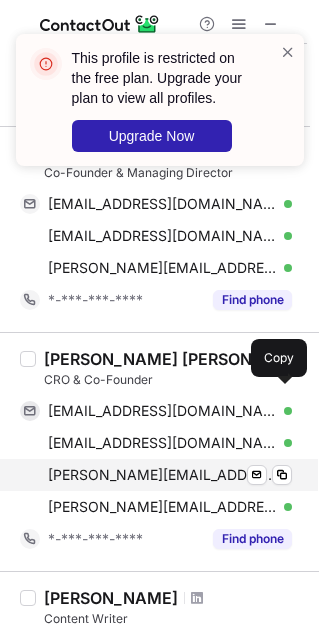 scroll, scrollTop: 87, scrollLeft: 0, axis: vertical 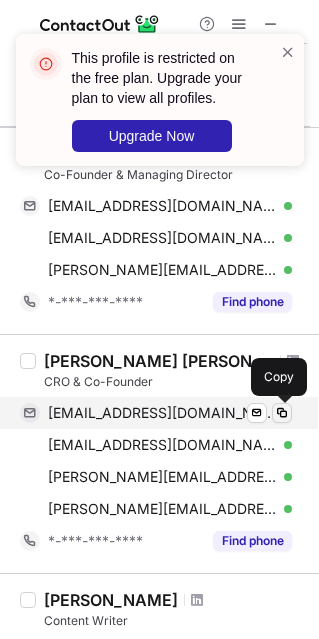 click at bounding box center (282, 413) 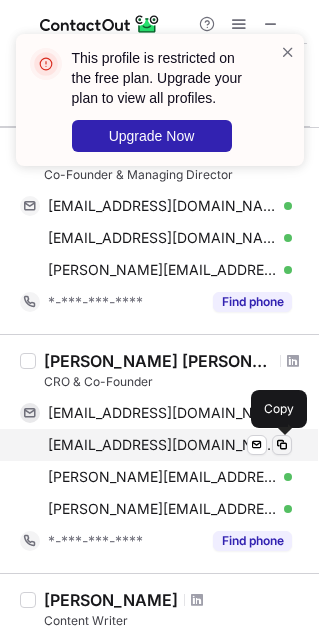 click at bounding box center (282, 445) 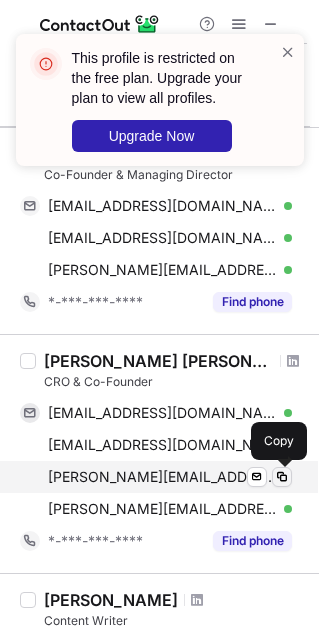 click at bounding box center [282, 477] 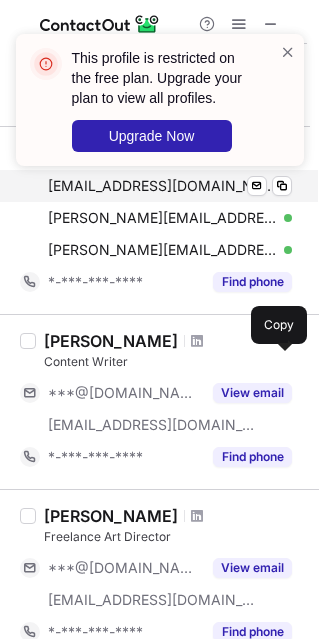 scroll, scrollTop: 347, scrollLeft: 0, axis: vertical 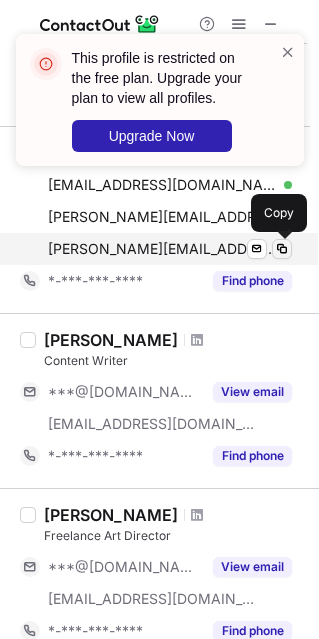 click at bounding box center [282, 249] 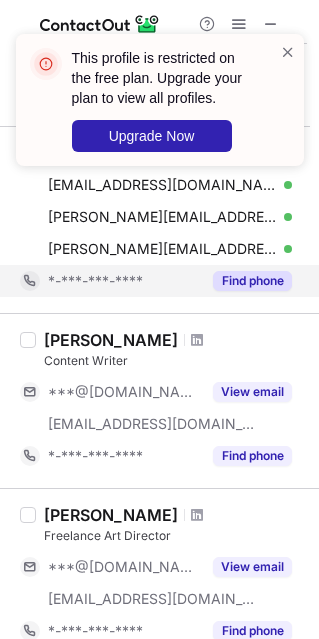 click on "Find phone" at bounding box center [252, 281] 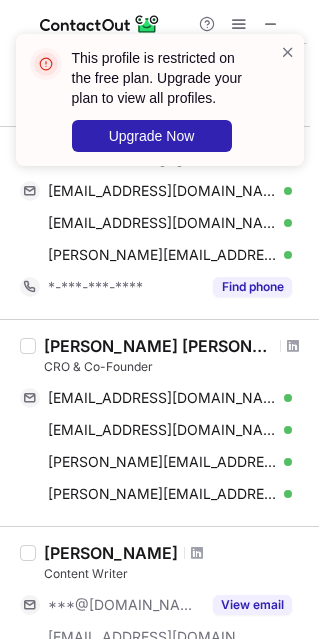 scroll, scrollTop: 99, scrollLeft: 0, axis: vertical 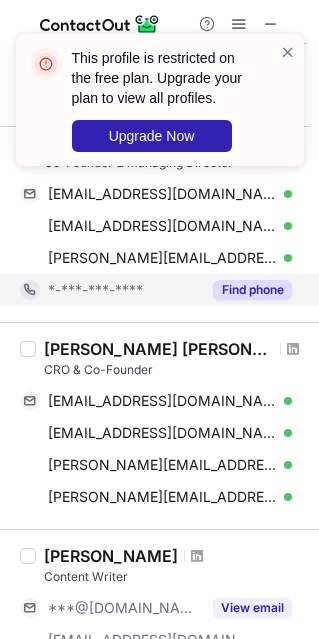click on "Find phone" at bounding box center (252, 290) 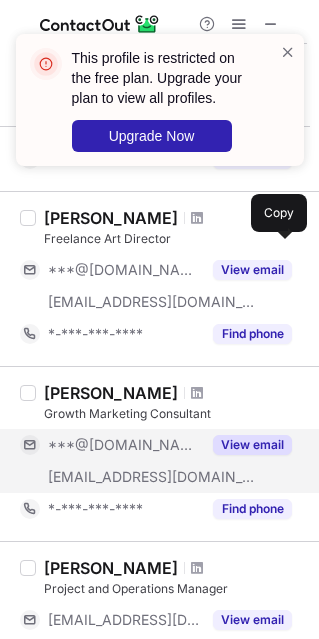 scroll, scrollTop: 589, scrollLeft: 0, axis: vertical 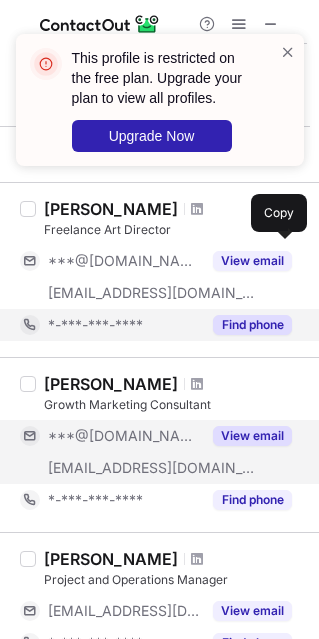 click on "Find phone" at bounding box center (252, 325) 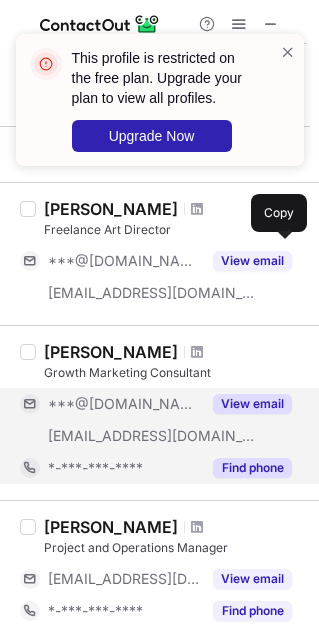 click on "Select department Select all (7) Melissa  Wallace Co-Founder & Managing Director hudsonmelis@gmail.com Verified Send email Copy wallacemelis@gmail.com Verified Send email Copy melissa@fivefoottwomarketing.com Verified Send email Copy Laura Sheaffer Maiurano CRO & Co-Founder maiuranolaura@gmail.com Verified Send email Copy sheafferlaura@gmail.com Verified Send email Copy laura.maiurano@buddymedia.com Verified Send email Copy laura@fivefoottwomarketing.com Verified Send email Copy Jennifer Nguyen Content Writer ***@live.com ***@iandeming.com View email *-***-***-**** Find phone Annie Claire Hudson Freelance Art Director ***@gmail.com ***@fsetalent.com View email Patrick Maresco Growth Marketing Consultant ***@gmail.com ***@thehost.co View email *-***-***-**** Find phone Danika Mcvarish Project and Operations Manager ***@fivefoottwomarketing.com View email *-***-***-**** Find phone Karla Correa VP of Marketing ***@fivefoottwomarketing.com View email *-***-***-**** Find phone Looking for more prospects? 👀" at bounding box center [159, 230] 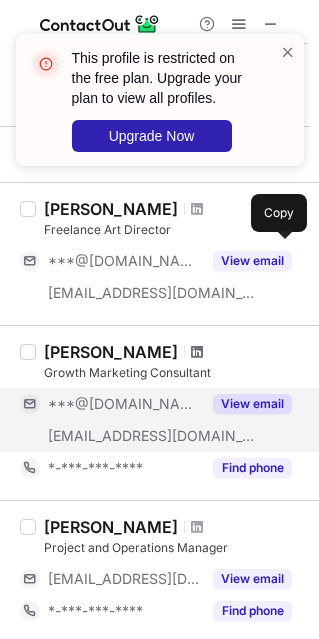 click at bounding box center [197, 352] 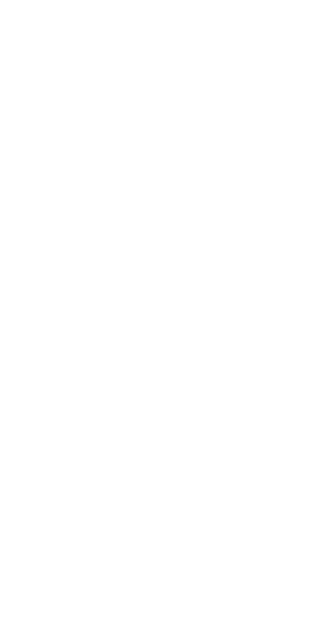 scroll, scrollTop: 0, scrollLeft: 0, axis: both 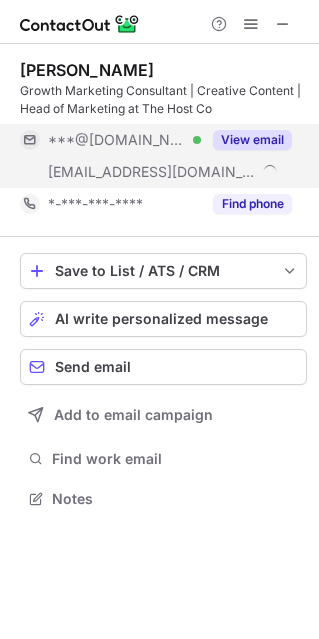 click on "View email" at bounding box center [252, 140] 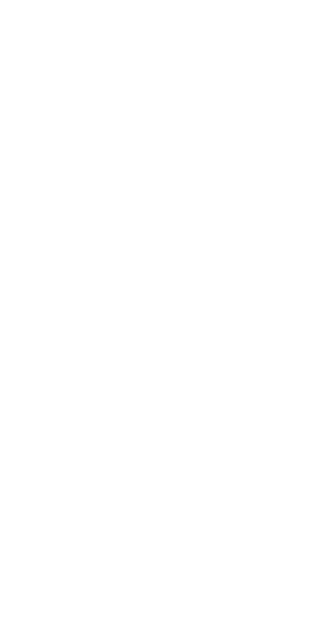 scroll, scrollTop: 0, scrollLeft: 0, axis: both 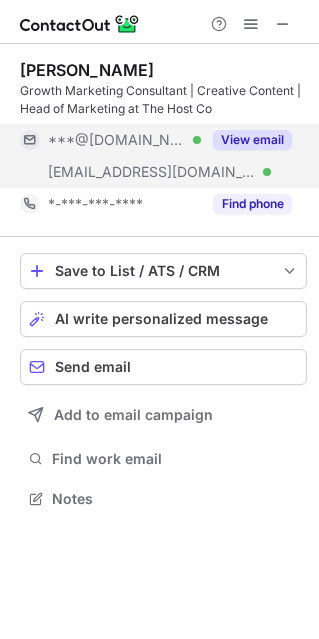 click on "View email" at bounding box center [252, 140] 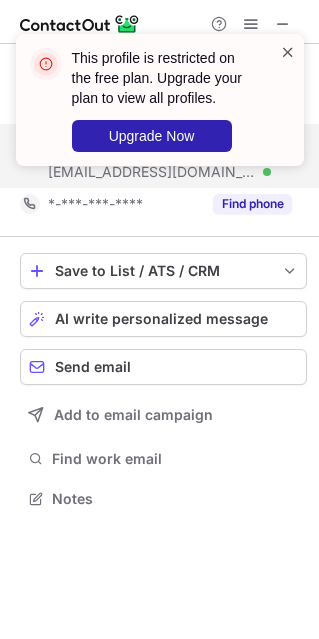 click at bounding box center [288, 52] 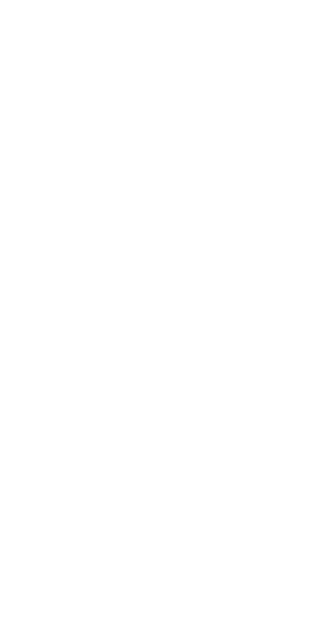 scroll, scrollTop: 0, scrollLeft: 0, axis: both 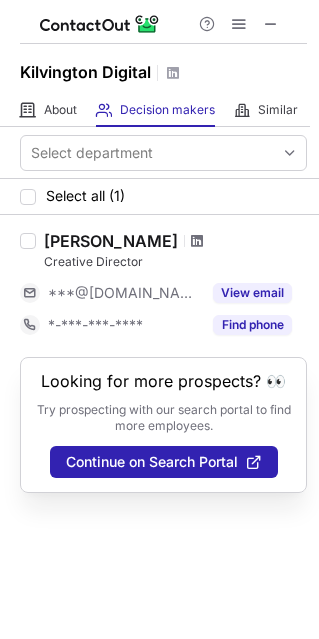 click at bounding box center (197, 241) 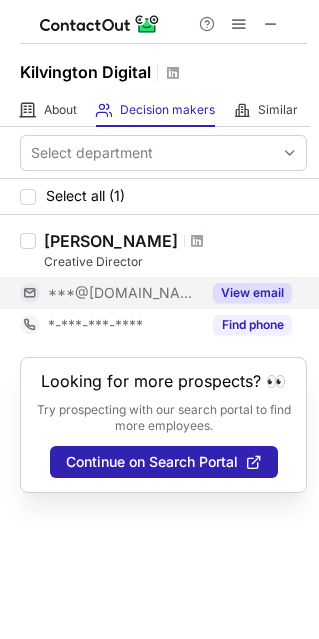 click on "View email" at bounding box center [252, 293] 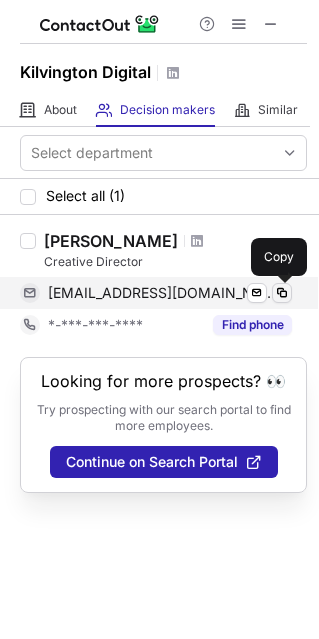 click at bounding box center (282, 293) 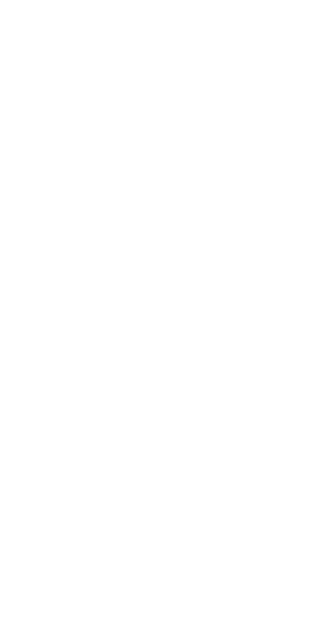 scroll, scrollTop: 0, scrollLeft: 0, axis: both 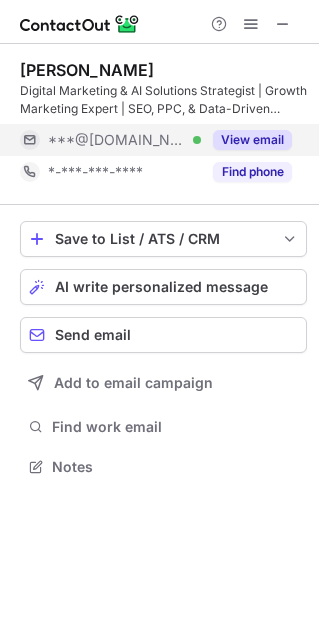 click on "View email" at bounding box center [252, 140] 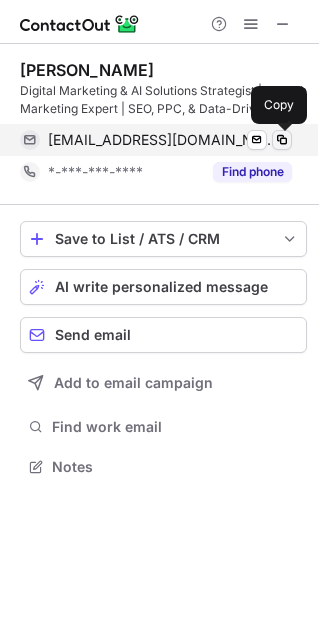 click at bounding box center [282, 140] 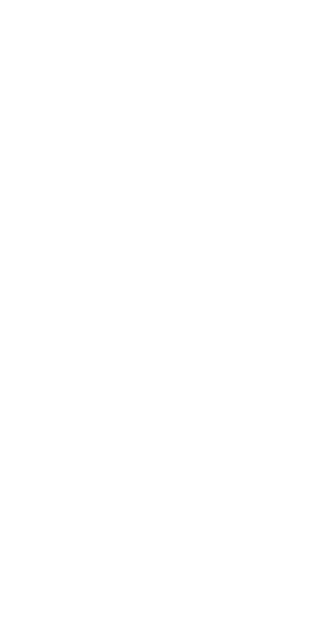 scroll, scrollTop: 0, scrollLeft: 0, axis: both 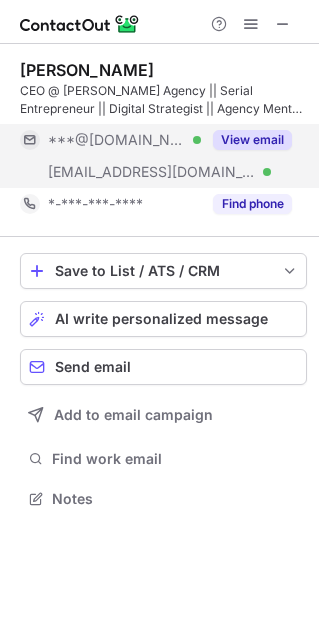 drag, startPoint x: 2, startPoint y: 210, endPoint x: 235, endPoint y: 136, distance: 244.46881 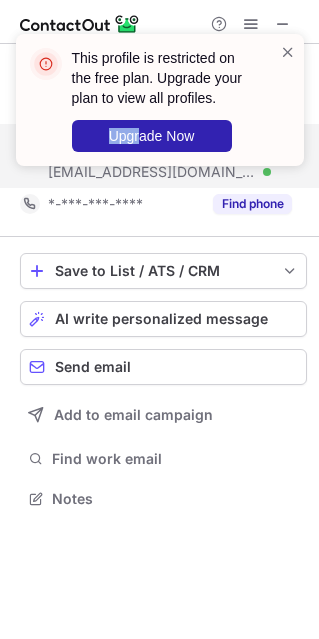 drag, startPoint x: 87, startPoint y: 173, endPoint x: 138, endPoint y: 170, distance: 51.088158 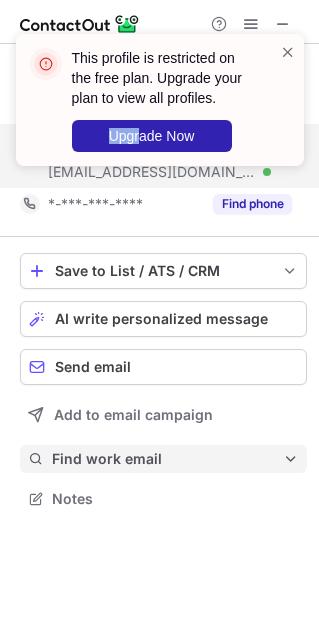 click on "Find work email" at bounding box center [167, 459] 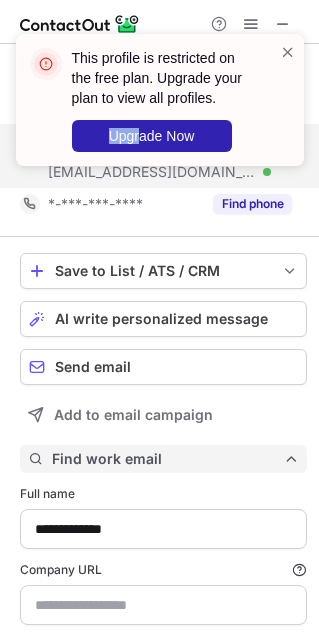 type on "**********" 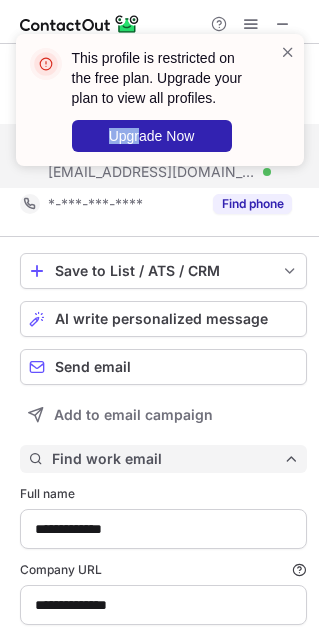 scroll, scrollTop: 101, scrollLeft: 0, axis: vertical 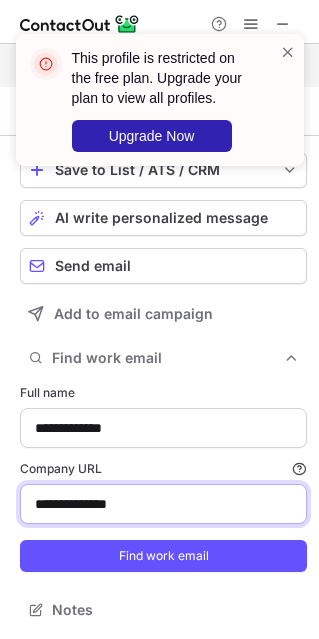 click on "**********" at bounding box center [163, 504] 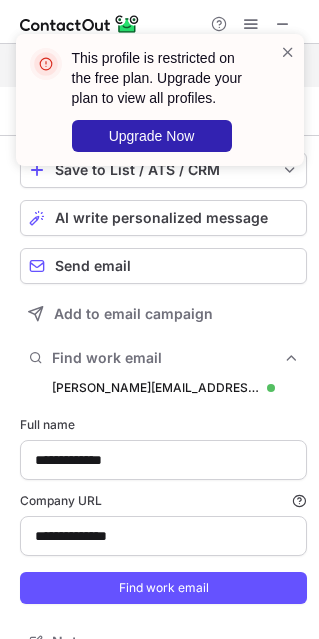 scroll, scrollTop: 10, scrollLeft: 10, axis: both 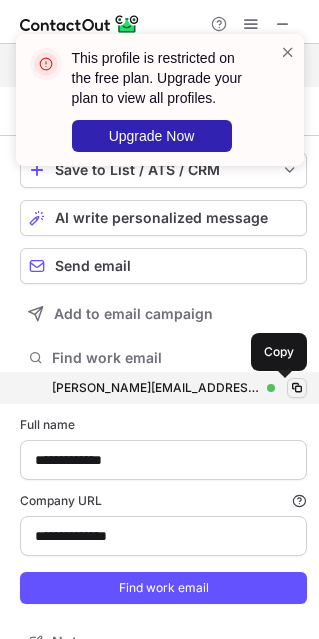 click at bounding box center (297, 388) 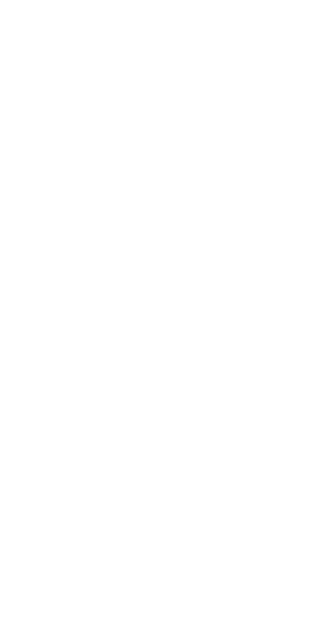 scroll, scrollTop: 0, scrollLeft: 0, axis: both 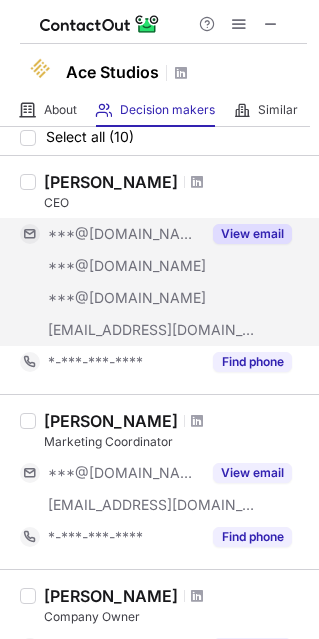 click on "View email" at bounding box center (252, 234) 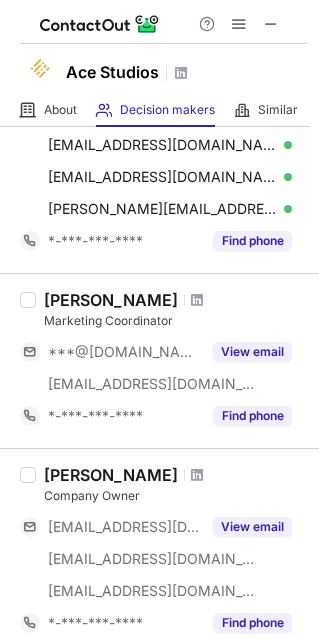 scroll, scrollTop: 206, scrollLeft: 0, axis: vertical 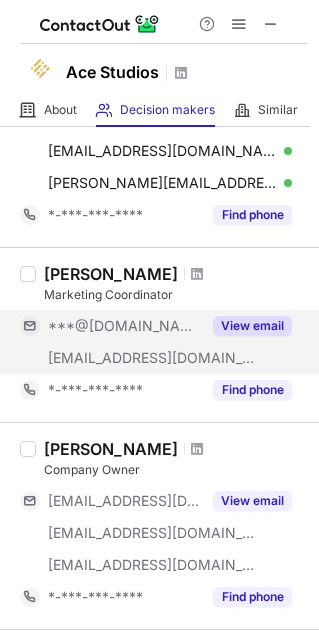 click on "View email" at bounding box center (252, 326) 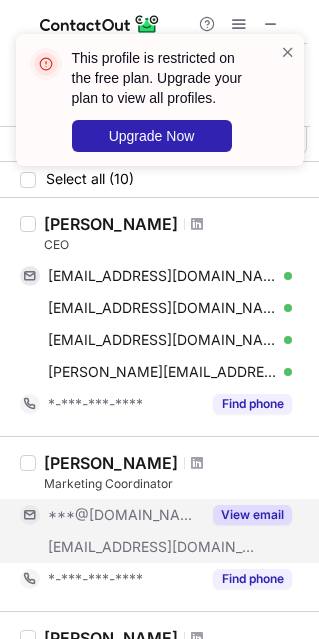 scroll, scrollTop: 4, scrollLeft: 0, axis: vertical 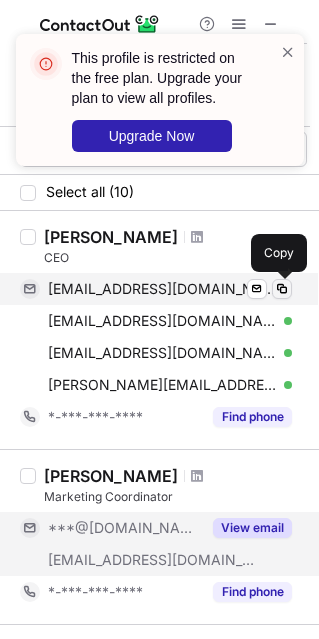 click at bounding box center (282, 289) 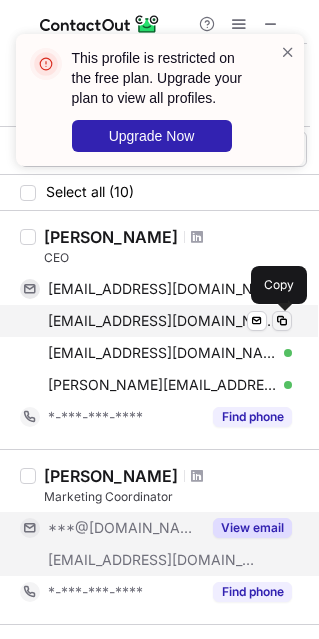 click at bounding box center [282, 321] 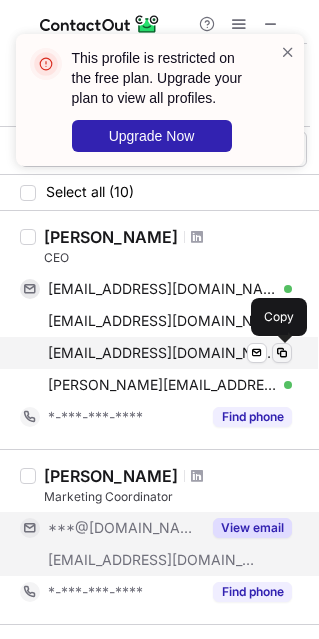 click at bounding box center (282, 353) 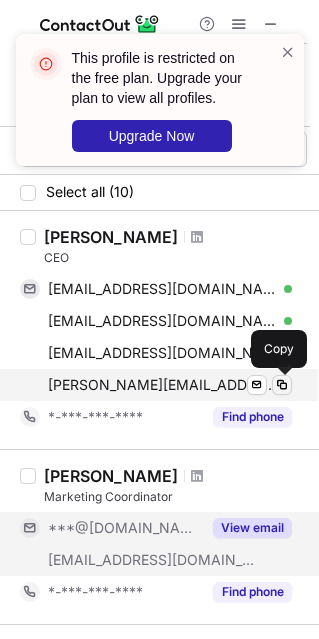 click at bounding box center (282, 385) 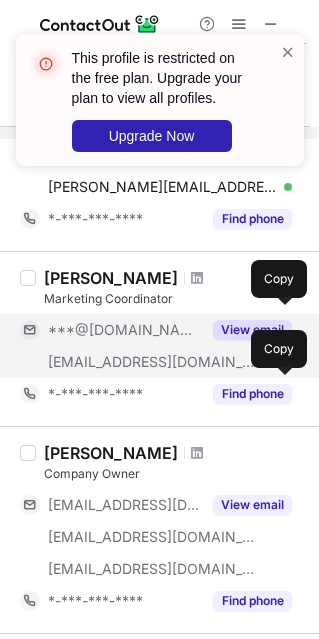 scroll, scrollTop: 205, scrollLeft: 0, axis: vertical 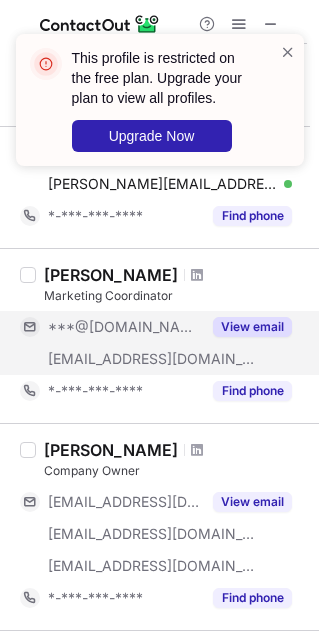 click on "View email" at bounding box center (252, 327) 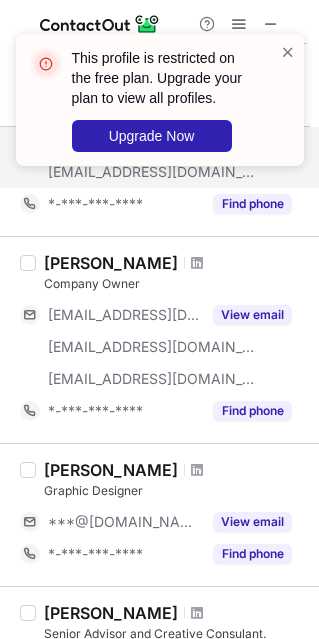 scroll, scrollTop: 401, scrollLeft: 0, axis: vertical 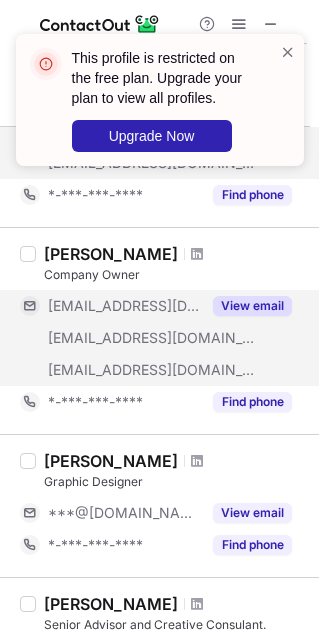 click on "View email" at bounding box center (252, 306) 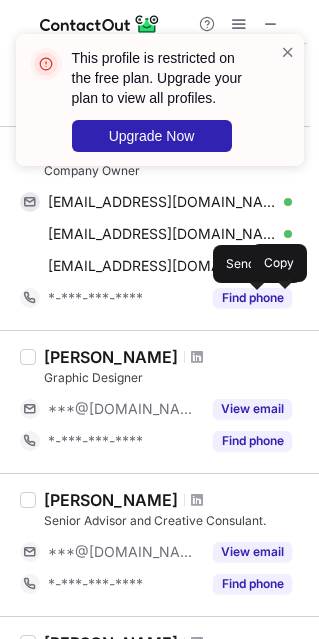scroll, scrollTop: 507, scrollLeft: 0, axis: vertical 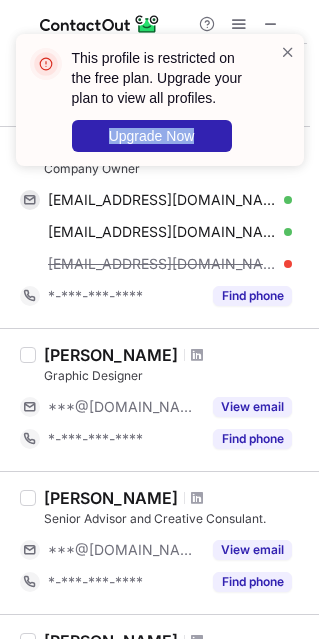 drag, startPoint x: 205, startPoint y: 196, endPoint x: 79, endPoint y: 198, distance: 126.01587 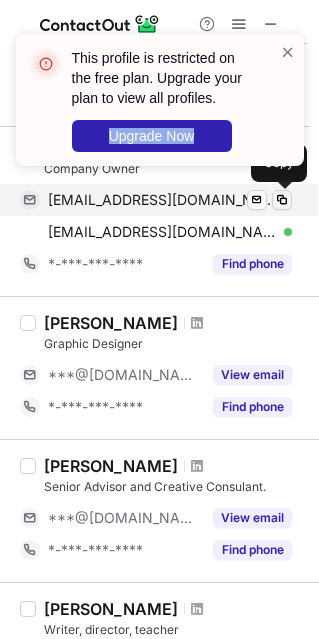 click at bounding box center (282, 200) 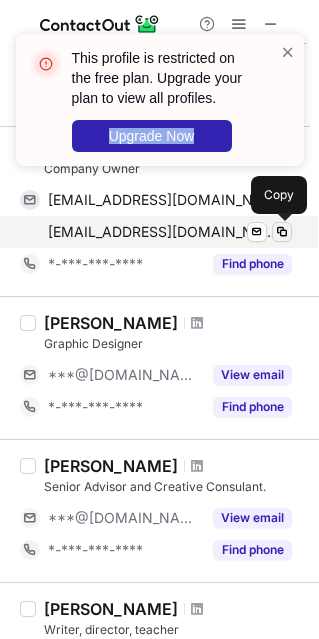 click at bounding box center (282, 232) 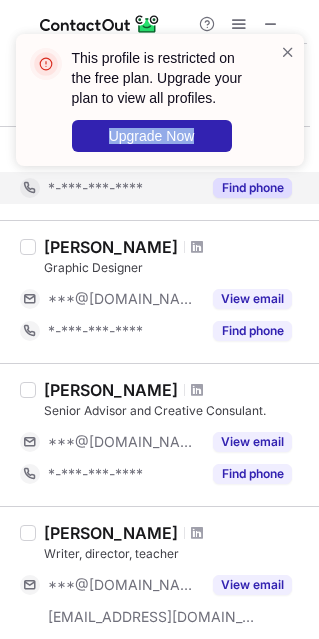 scroll, scrollTop: 591, scrollLeft: 0, axis: vertical 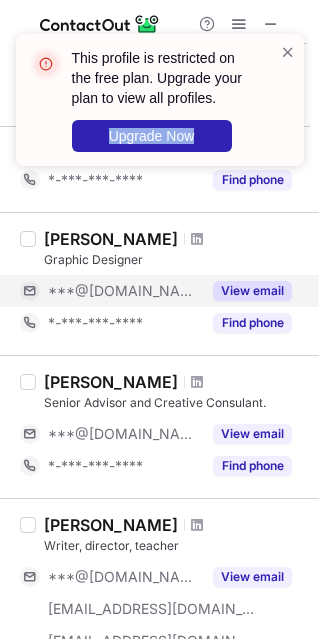 click on "View email" at bounding box center (252, 291) 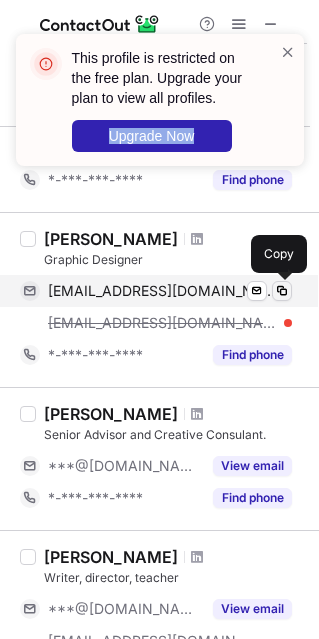click at bounding box center [282, 291] 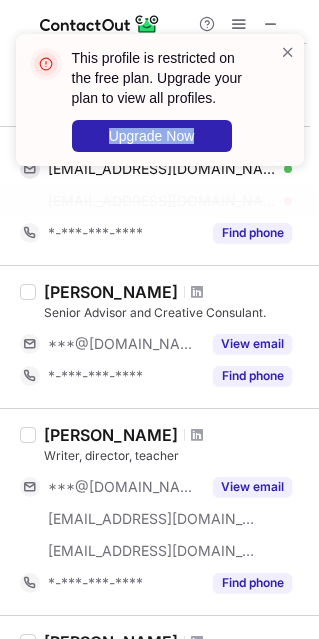 scroll, scrollTop: 715, scrollLeft: 0, axis: vertical 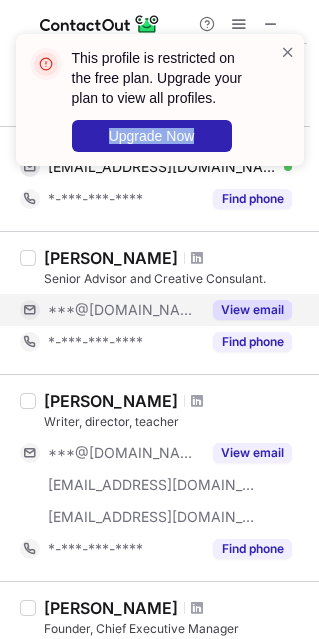 click on "View email" at bounding box center [252, 310] 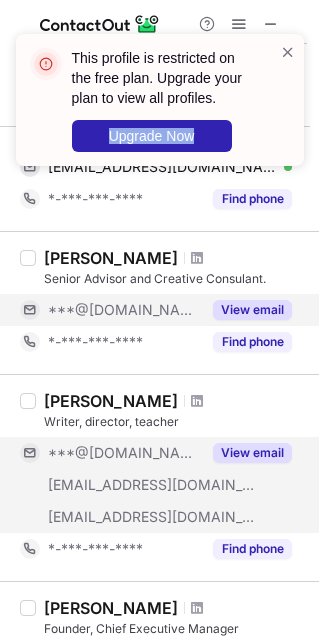 click on "View email" at bounding box center (252, 453) 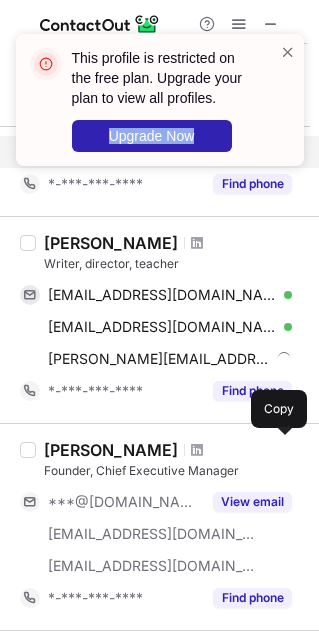 scroll, scrollTop: 877, scrollLeft: 0, axis: vertical 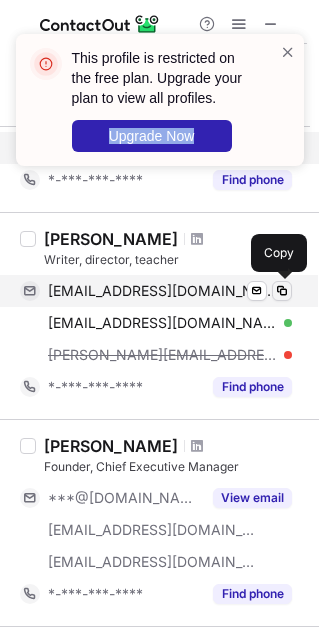 click at bounding box center (282, 291) 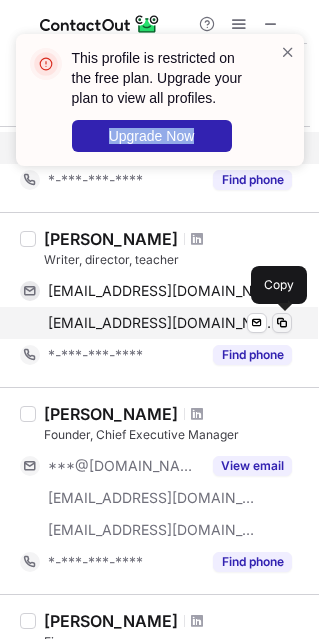 click at bounding box center [282, 323] 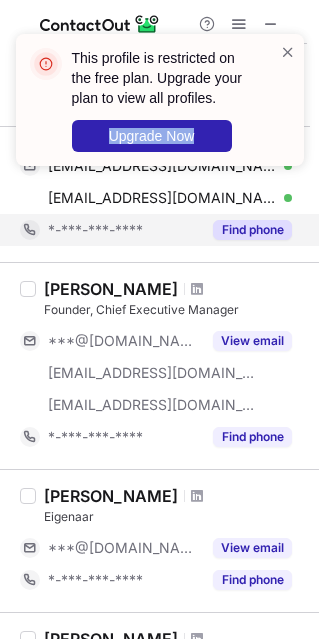 scroll, scrollTop: 1026, scrollLeft: 0, axis: vertical 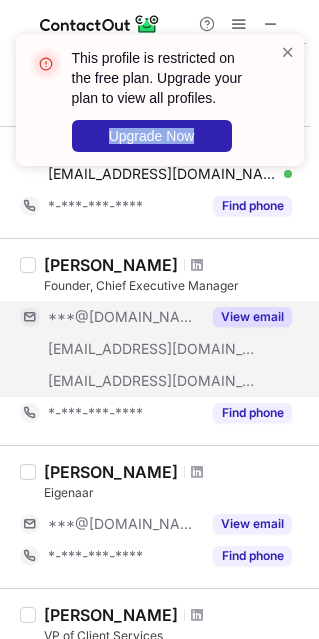click on "View email" at bounding box center (252, 317) 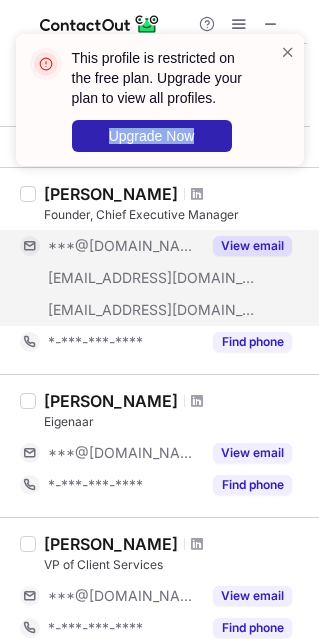 scroll, scrollTop: 1118, scrollLeft: 0, axis: vertical 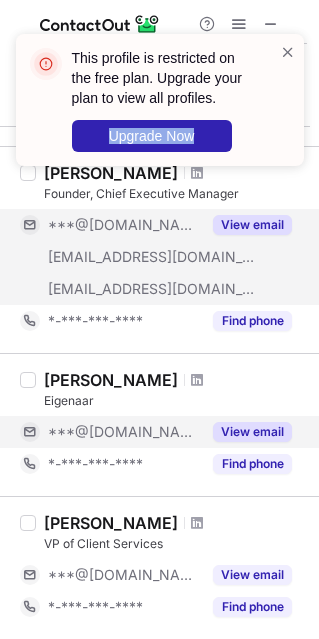 click on "View email" at bounding box center (252, 432) 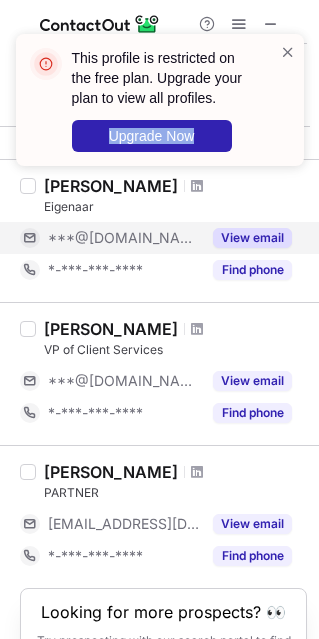 scroll, scrollTop: 1315, scrollLeft: 0, axis: vertical 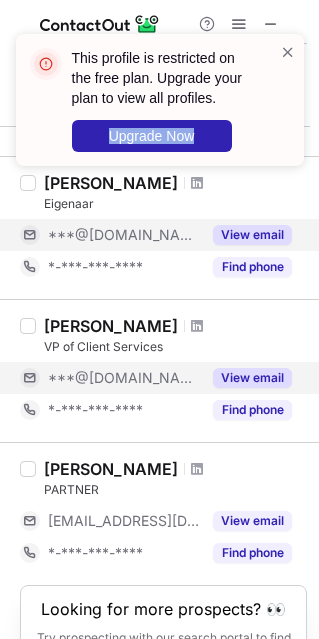 click on "View email" at bounding box center [252, 378] 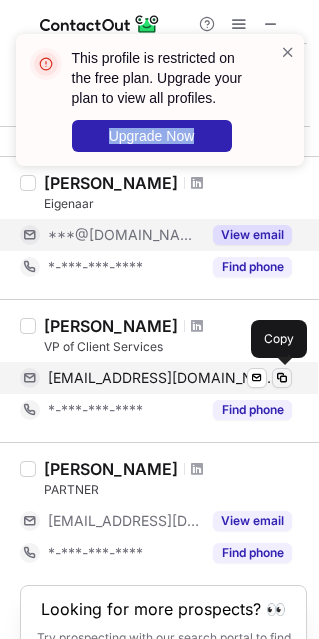 click at bounding box center [282, 378] 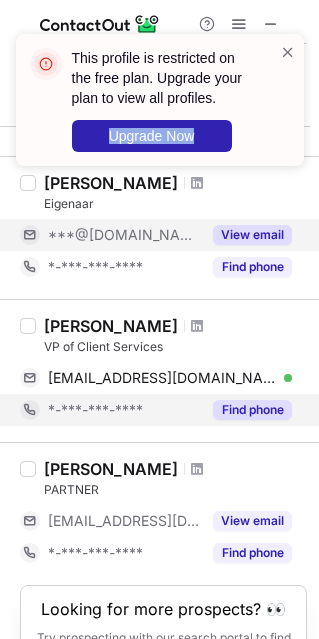 scroll, scrollTop: 1409, scrollLeft: 0, axis: vertical 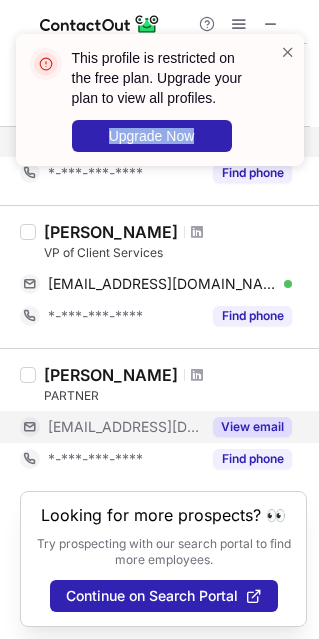 click on "View email" at bounding box center (252, 427) 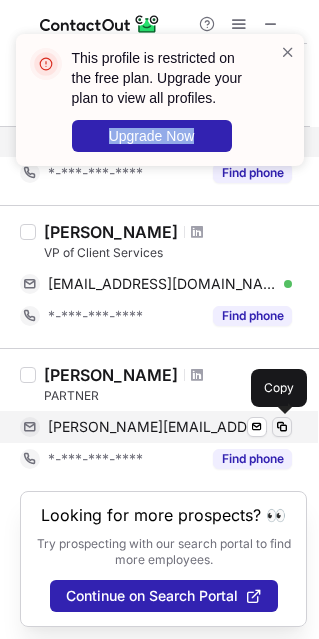 click at bounding box center (282, 427) 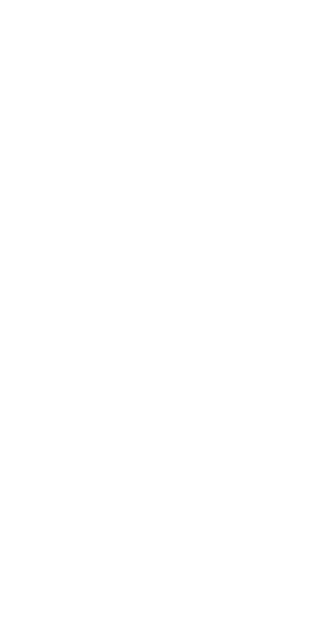 scroll, scrollTop: 0, scrollLeft: 0, axis: both 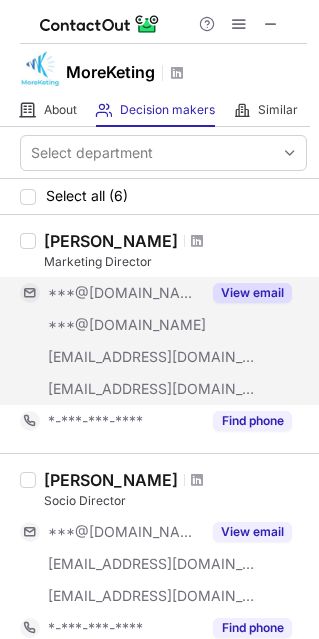 click on "View email" at bounding box center [252, 293] 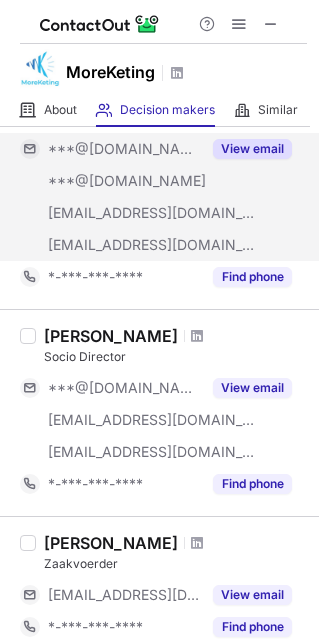 scroll, scrollTop: 186, scrollLeft: 0, axis: vertical 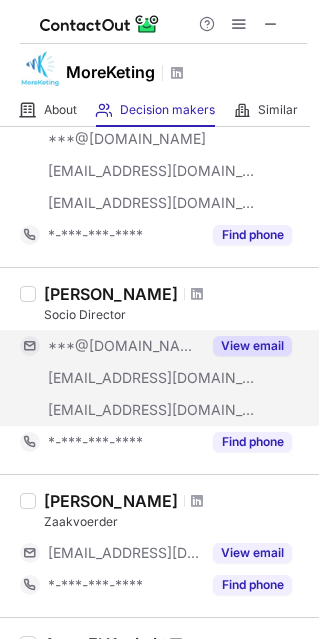click on "View email" at bounding box center (252, 346) 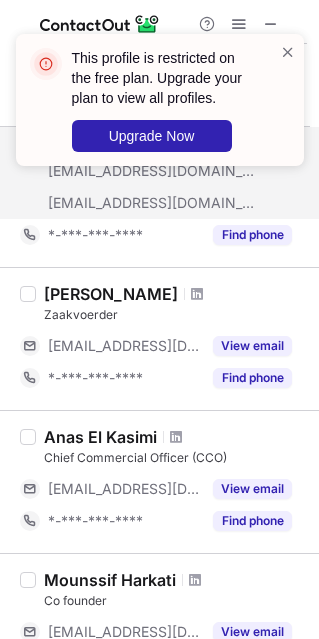 scroll, scrollTop: 400, scrollLeft: 0, axis: vertical 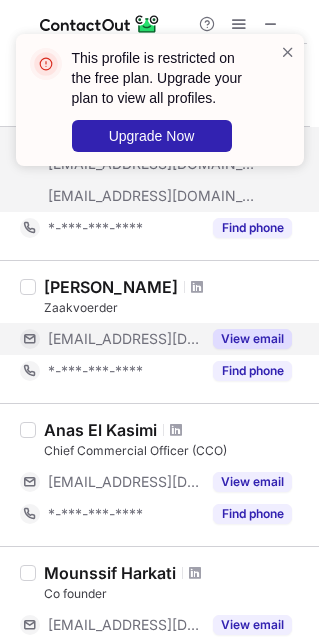 click on "View email" at bounding box center (252, 339) 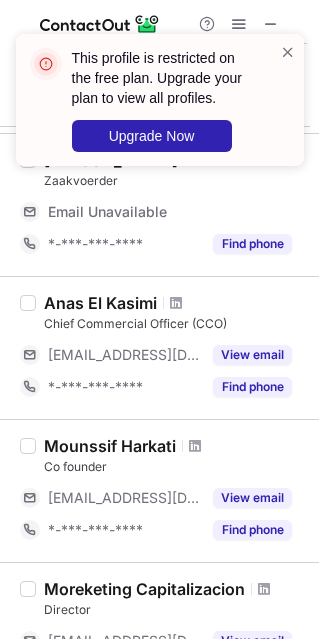 scroll, scrollTop: 528, scrollLeft: 0, axis: vertical 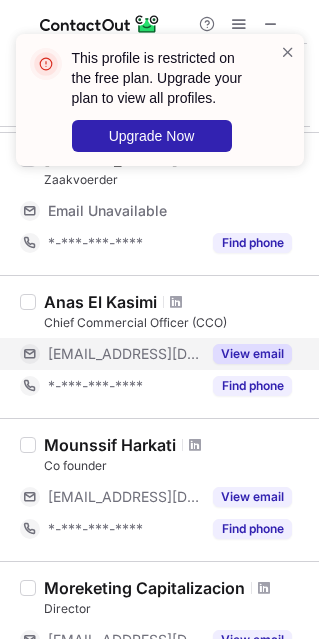 click on "View email" at bounding box center (252, 354) 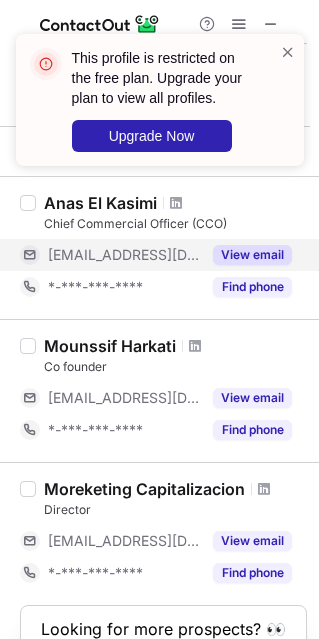 scroll, scrollTop: 630, scrollLeft: 0, axis: vertical 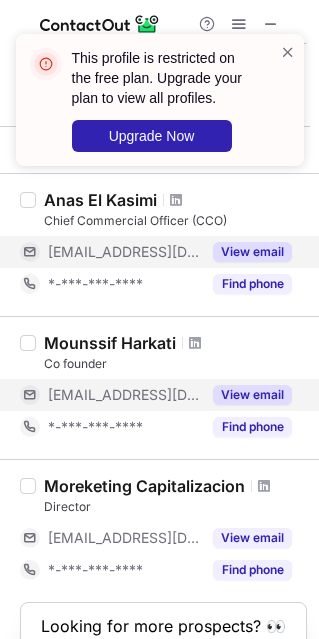 click on "View email" at bounding box center (252, 395) 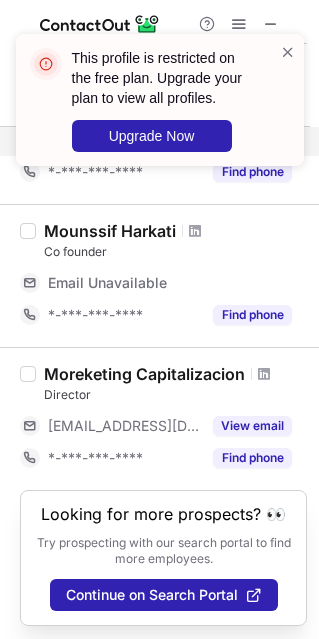 scroll, scrollTop: 710, scrollLeft: 0, axis: vertical 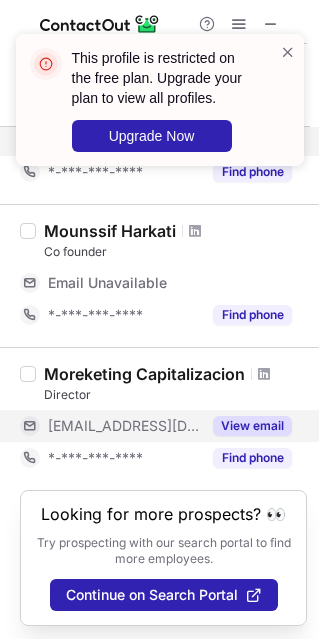 click on "View email" at bounding box center (252, 426) 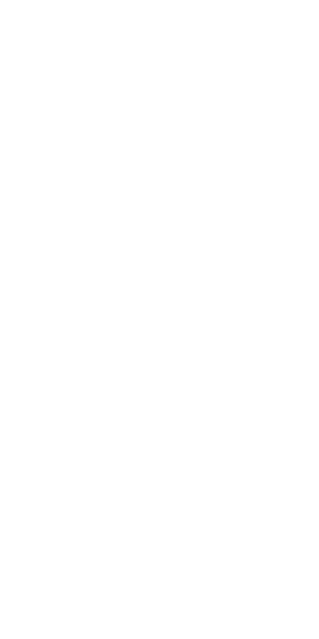 scroll, scrollTop: 0, scrollLeft: 0, axis: both 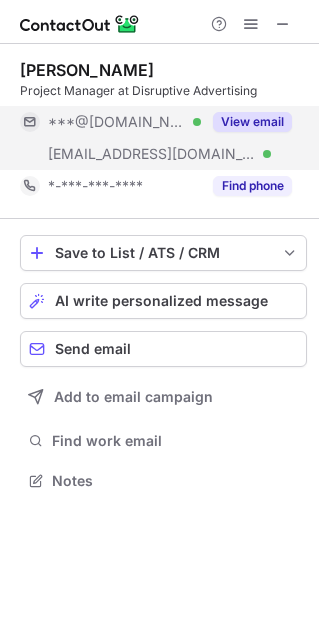 click on "View email" at bounding box center [252, 122] 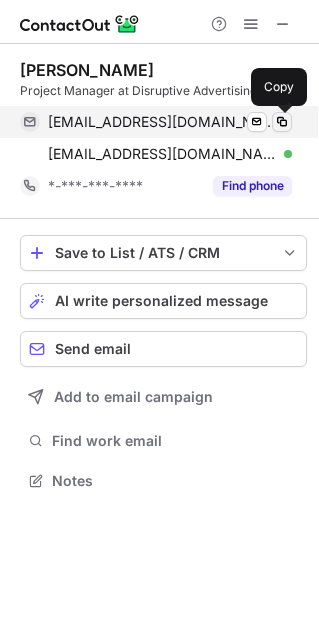 click at bounding box center [282, 122] 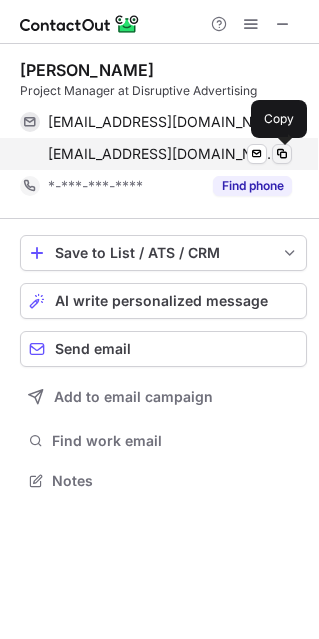 click at bounding box center [282, 154] 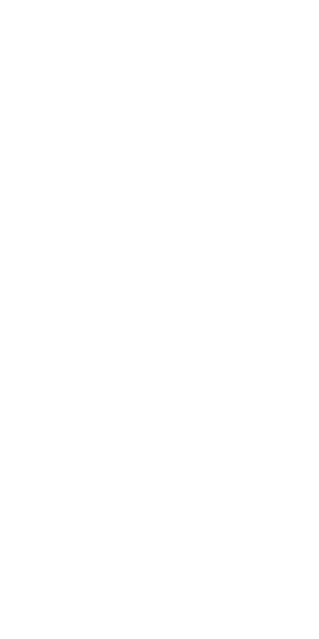 scroll, scrollTop: 0, scrollLeft: 0, axis: both 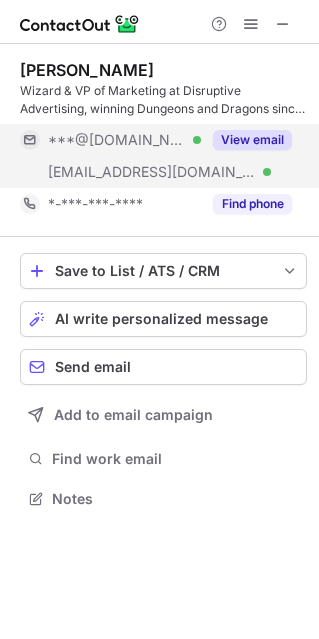 click on "View email" at bounding box center [252, 140] 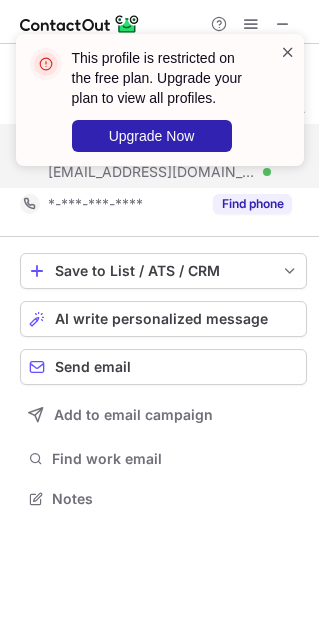click at bounding box center (288, 52) 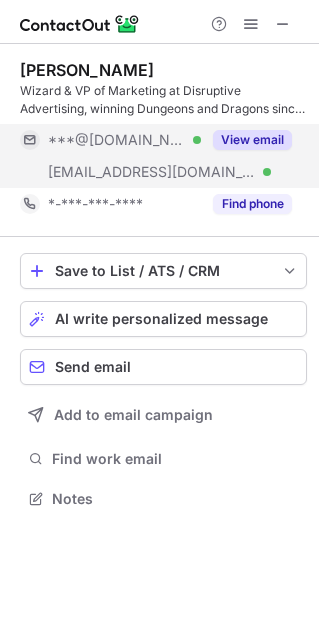 click at bounding box center [251, 24] 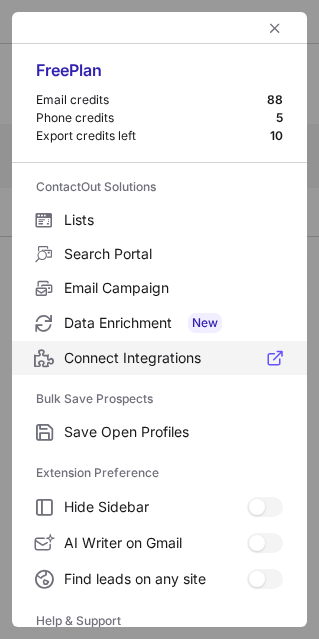 click on "Connect Integrations" at bounding box center [173, 358] 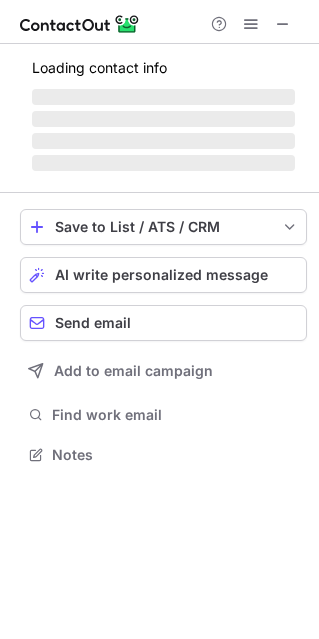 scroll, scrollTop: 442, scrollLeft: 319, axis: both 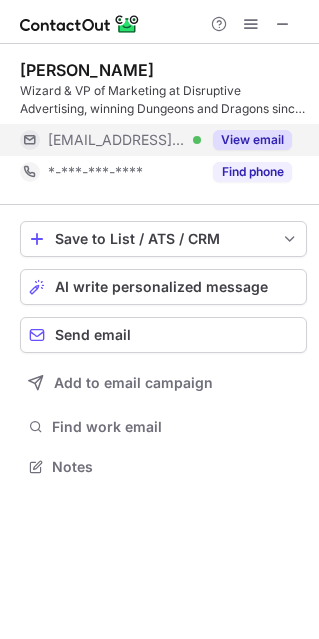 click on "View email" at bounding box center (252, 140) 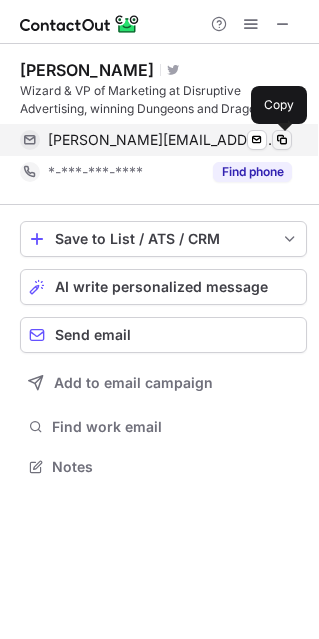 click at bounding box center [282, 140] 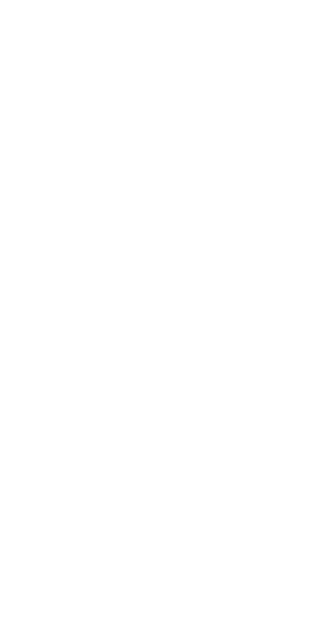 scroll, scrollTop: 0, scrollLeft: 0, axis: both 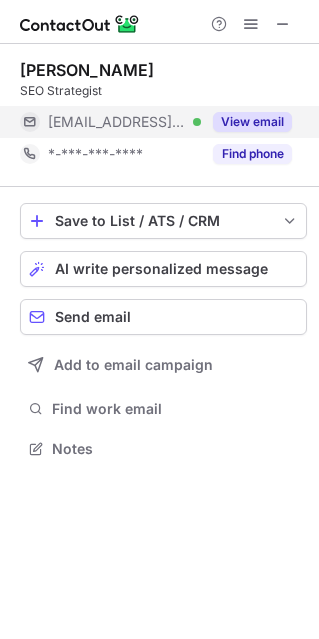 click on "View email" at bounding box center (252, 122) 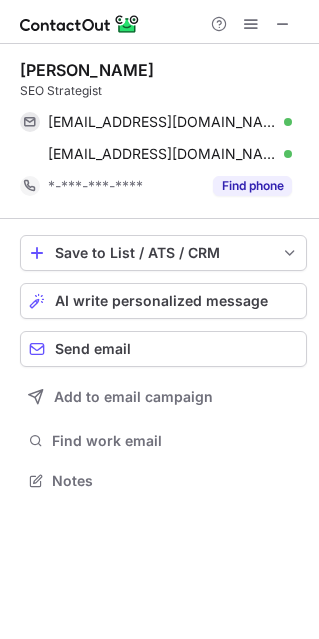 scroll, scrollTop: 10, scrollLeft: 10, axis: both 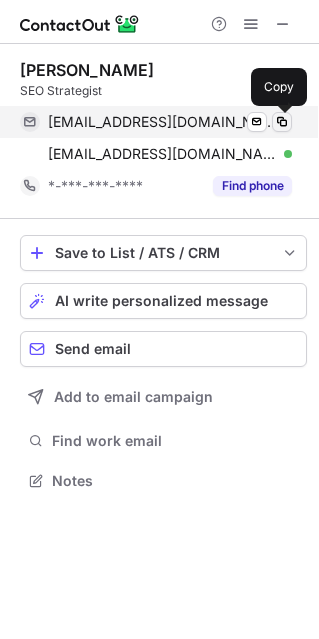 click at bounding box center [282, 122] 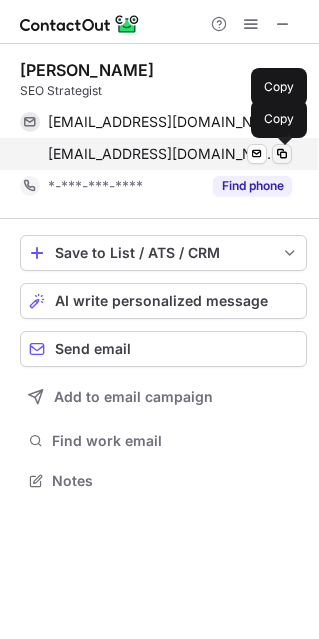 click at bounding box center (282, 154) 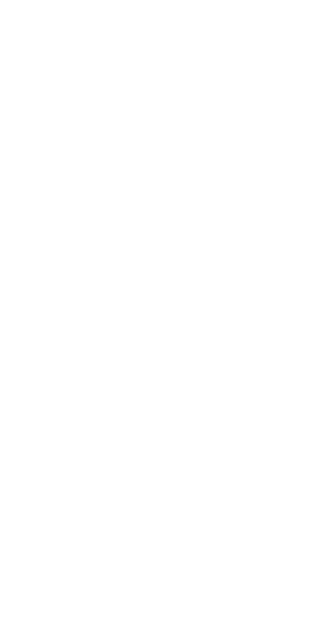 scroll, scrollTop: 0, scrollLeft: 0, axis: both 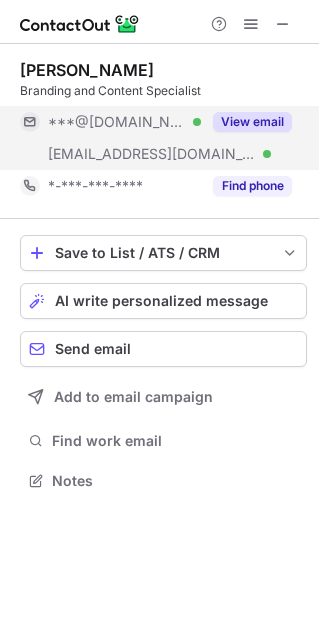 click on "View email" at bounding box center (252, 122) 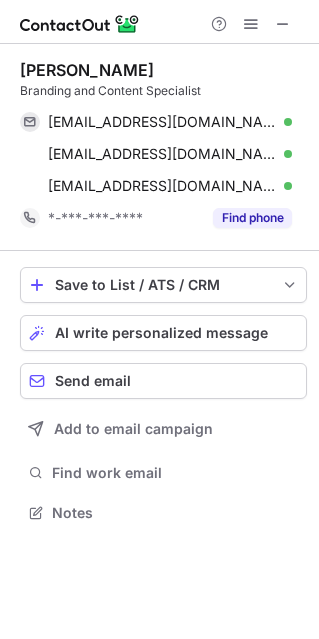 scroll, scrollTop: 10, scrollLeft: 10, axis: both 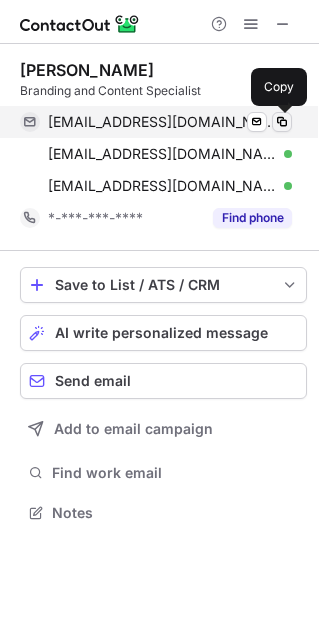click at bounding box center (282, 122) 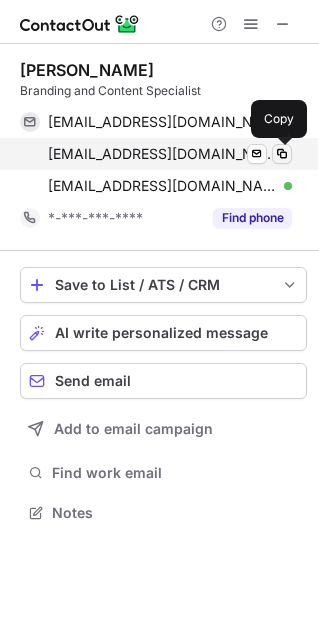 click at bounding box center (282, 154) 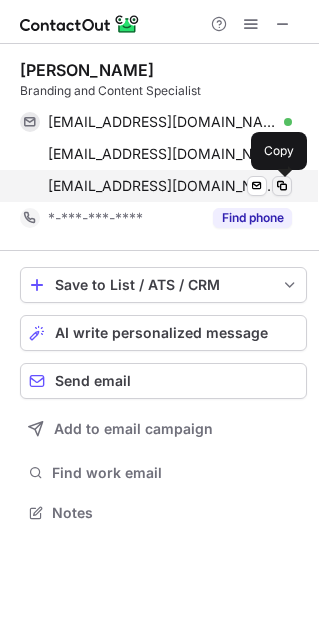 click at bounding box center [282, 186] 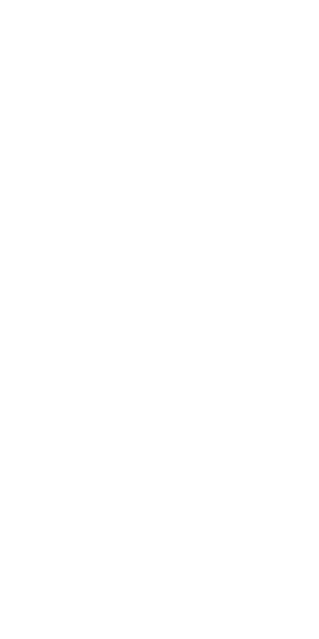 scroll, scrollTop: 0, scrollLeft: 0, axis: both 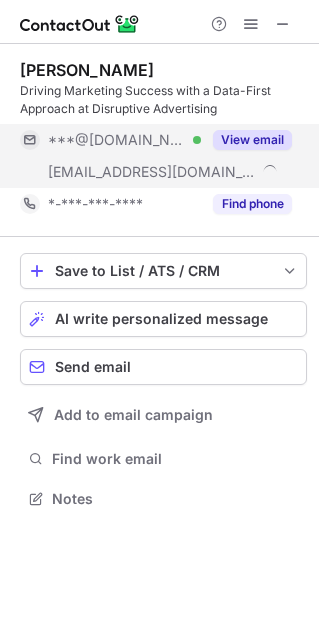 click on "View email" at bounding box center (252, 140) 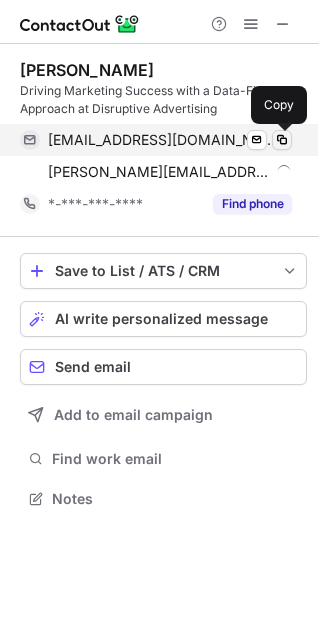 click at bounding box center (282, 140) 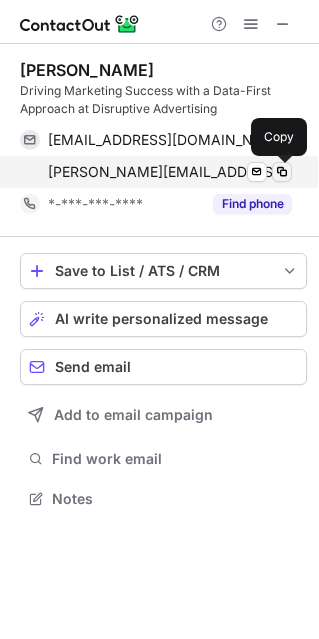 click at bounding box center [282, 172] 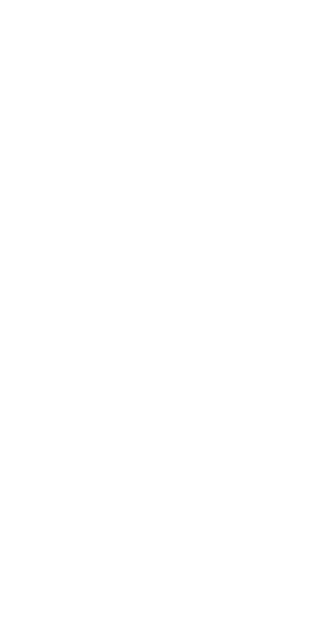 scroll, scrollTop: 0, scrollLeft: 0, axis: both 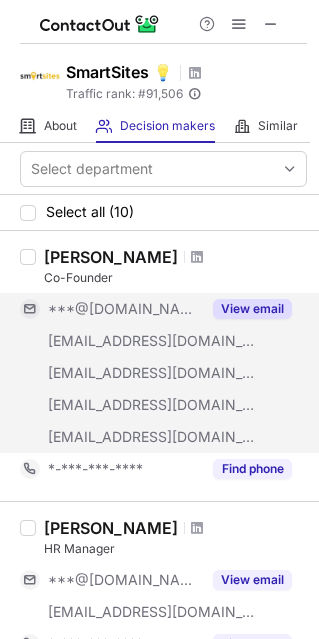 click on "View email" at bounding box center (252, 309) 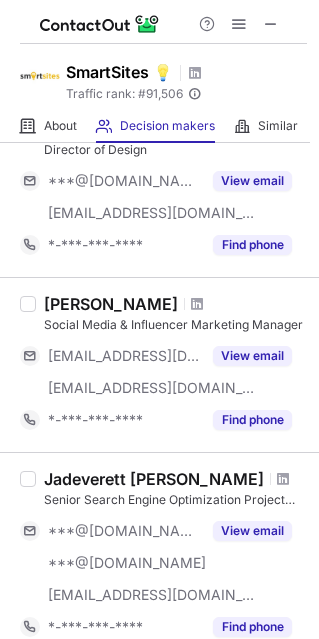 scroll, scrollTop: 576, scrollLeft: 0, axis: vertical 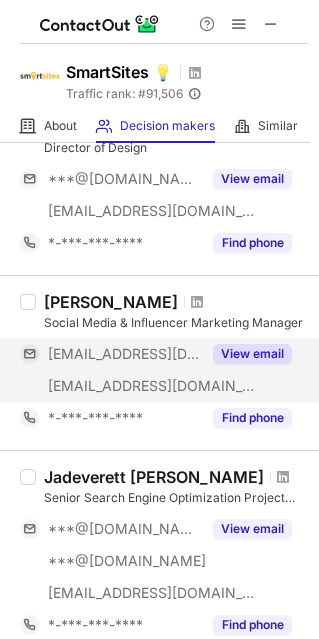click on "View email" at bounding box center [252, 354] 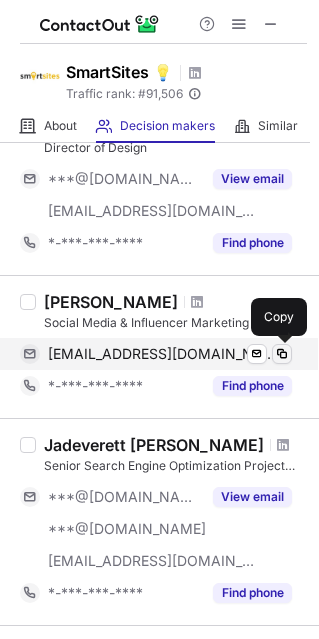 click at bounding box center (282, 354) 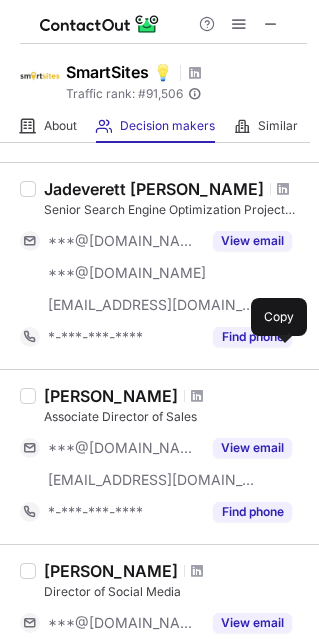 scroll, scrollTop: 840, scrollLeft: 0, axis: vertical 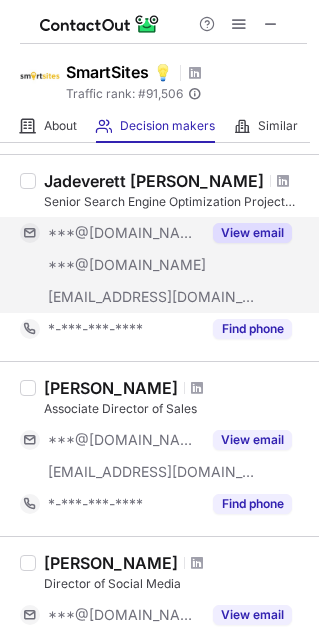 click on "View email" at bounding box center [252, 233] 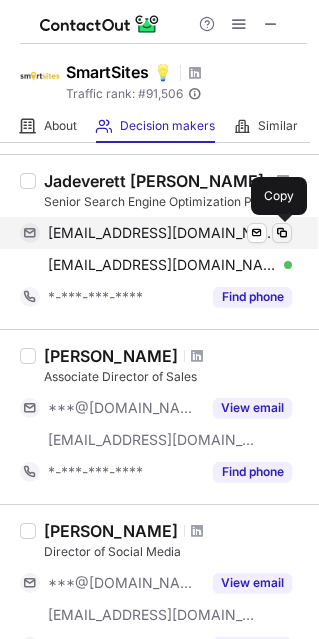 click at bounding box center (282, 233) 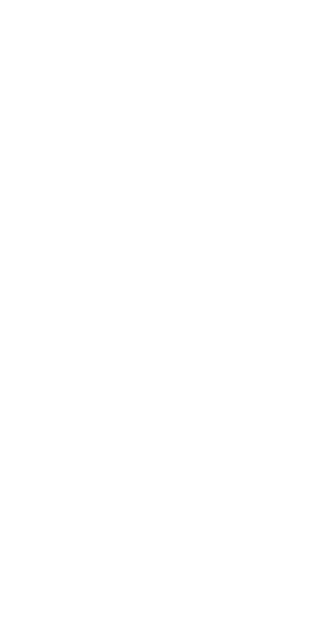 scroll, scrollTop: 0, scrollLeft: 0, axis: both 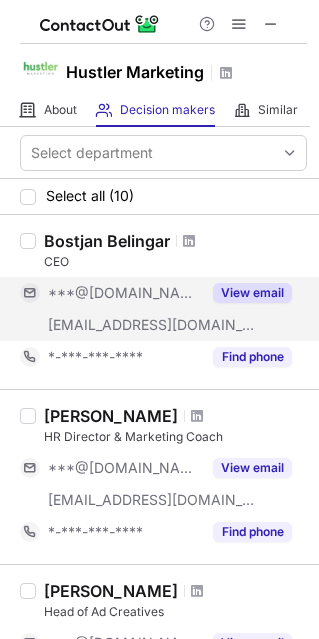 click on "View email" at bounding box center [252, 293] 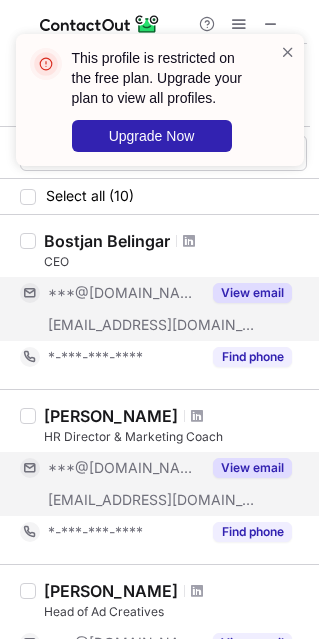 click on "View email" at bounding box center (252, 468) 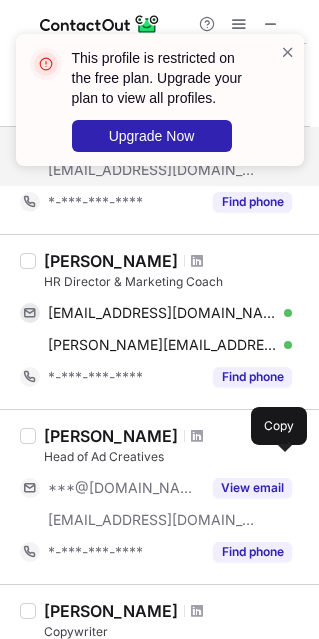 scroll, scrollTop: 162, scrollLeft: 0, axis: vertical 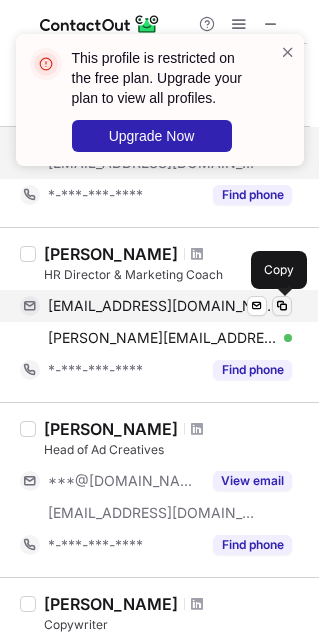 click at bounding box center [282, 306] 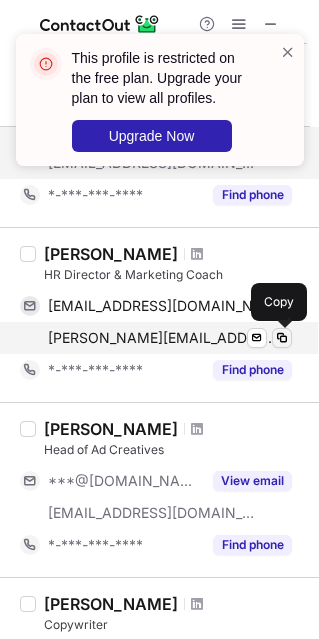 click at bounding box center [282, 338] 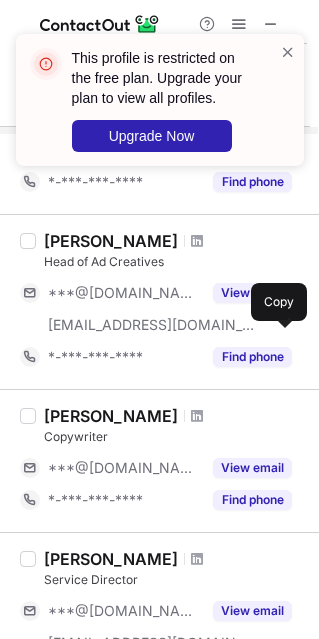 scroll, scrollTop: 351, scrollLeft: 0, axis: vertical 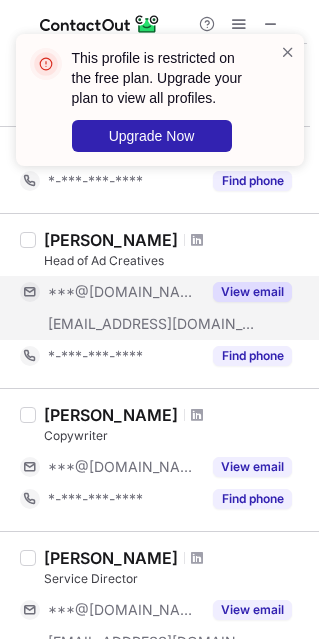 click on "View email" at bounding box center (252, 292) 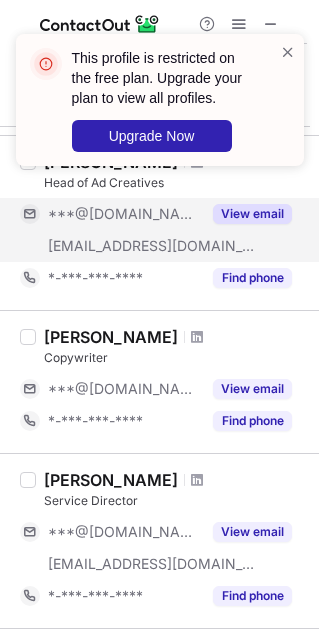 scroll, scrollTop: 442, scrollLeft: 0, axis: vertical 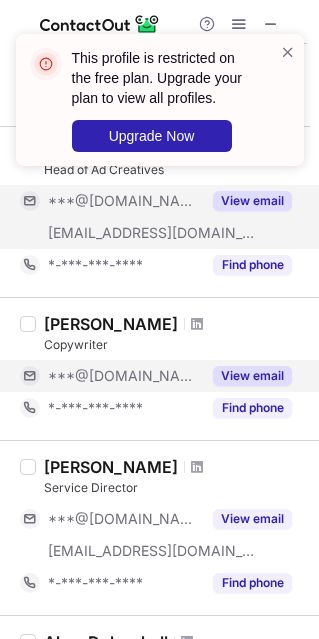 click on "View email" at bounding box center (252, 376) 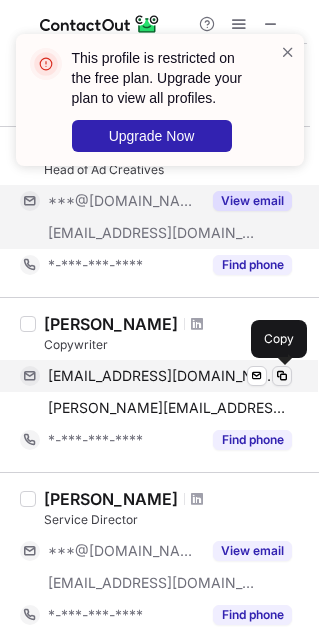 click at bounding box center (282, 376) 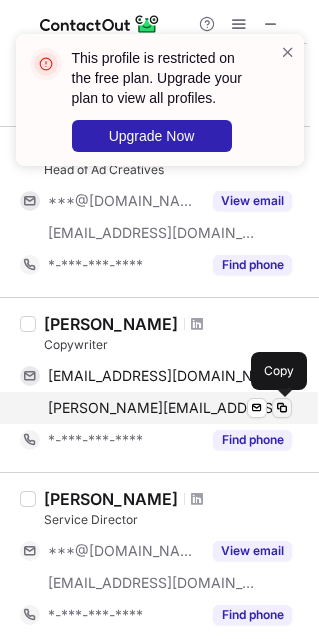 click at bounding box center (282, 408) 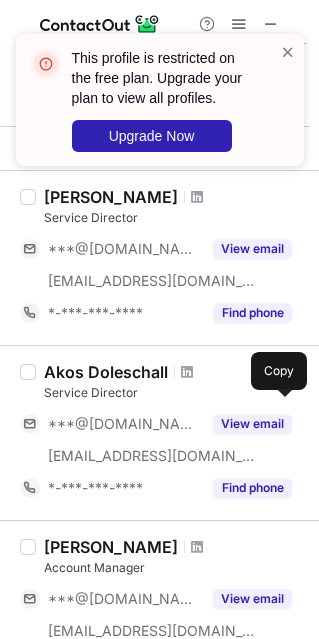 scroll, scrollTop: 745, scrollLeft: 0, axis: vertical 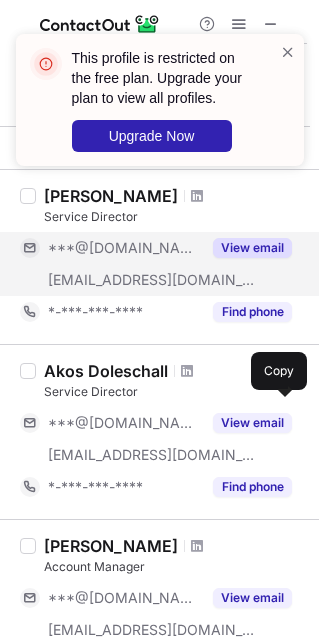 click on "View email" at bounding box center [252, 248] 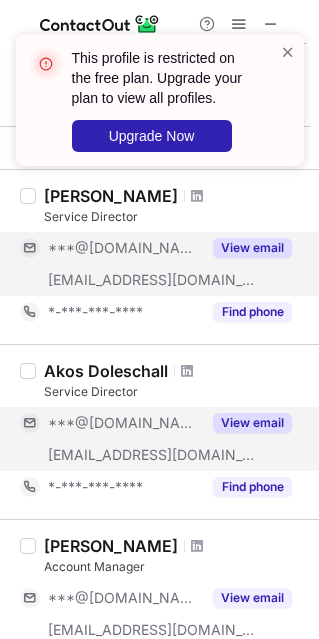 click on "View email" at bounding box center [252, 423] 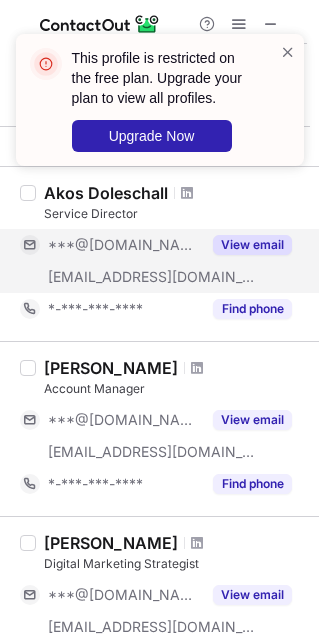 scroll, scrollTop: 927, scrollLeft: 0, axis: vertical 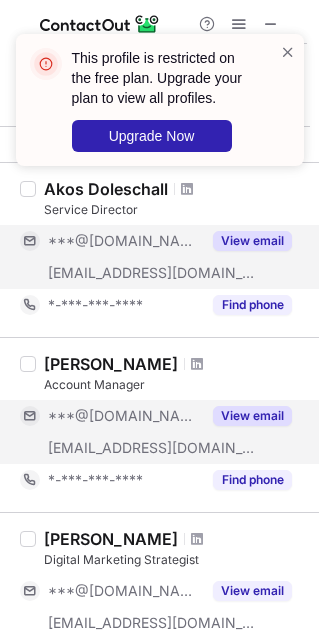click on "View email" at bounding box center [252, 416] 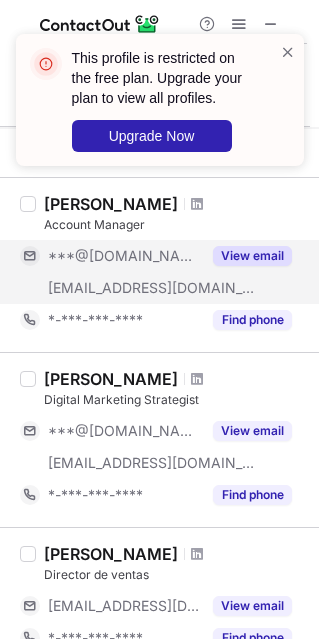 scroll, scrollTop: 1091, scrollLeft: 0, axis: vertical 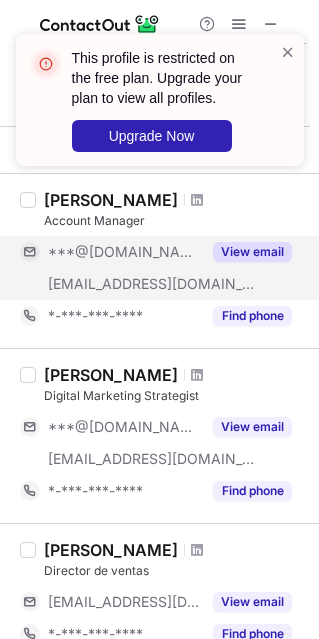 click on "View email" at bounding box center [252, 427] 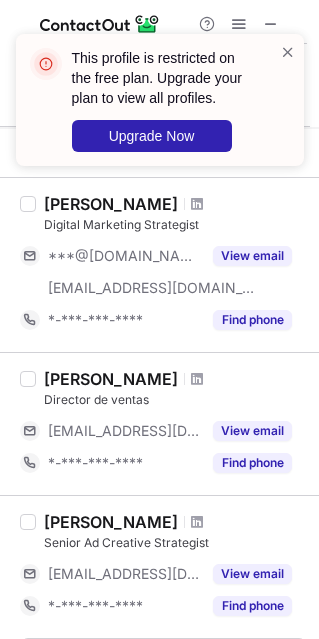 scroll, scrollTop: 1263, scrollLeft: 0, axis: vertical 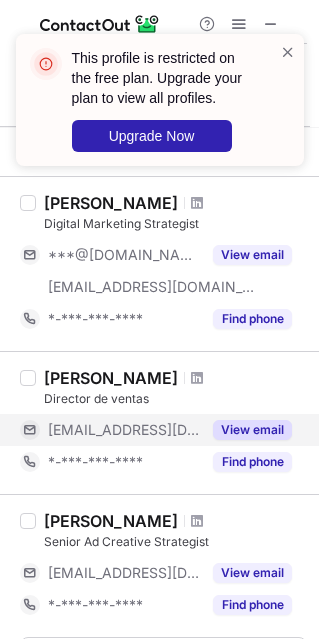 click on "View email" at bounding box center (252, 430) 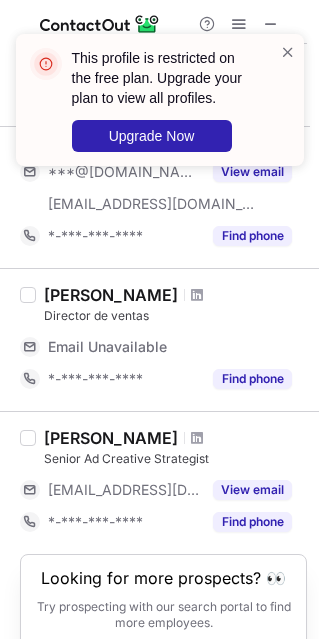 scroll, scrollTop: 1409, scrollLeft: 0, axis: vertical 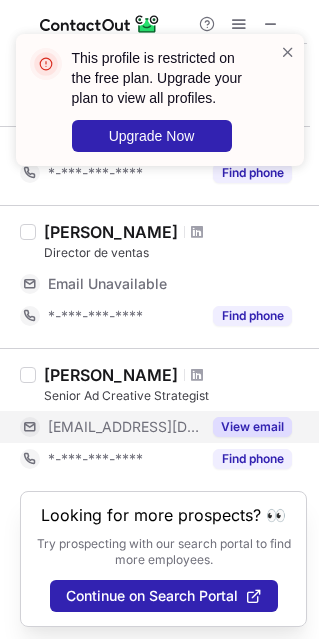 click on "View email" at bounding box center [252, 427] 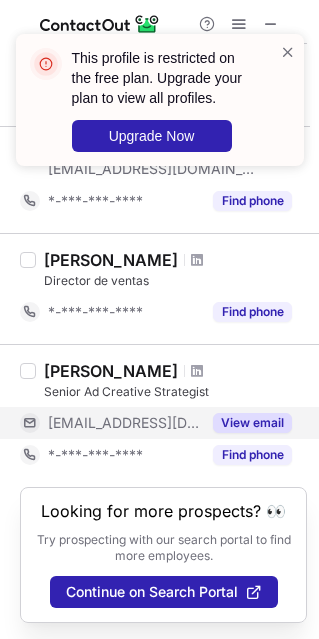 scroll, scrollTop: 1377, scrollLeft: 0, axis: vertical 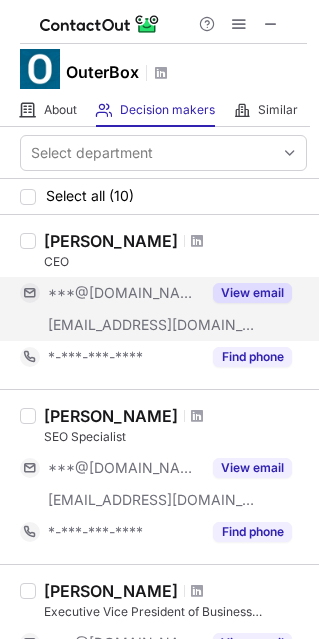 click on "View email" at bounding box center [252, 293] 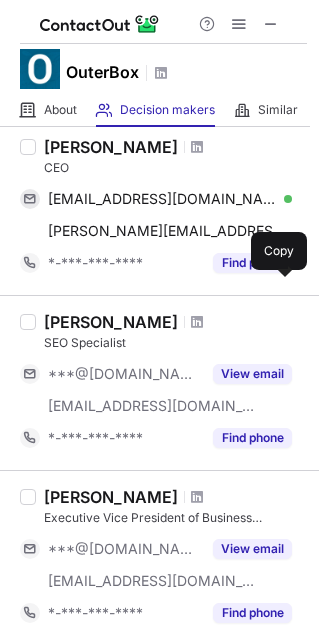 scroll, scrollTop: 105, scrollLeft: 0, axis: vertical 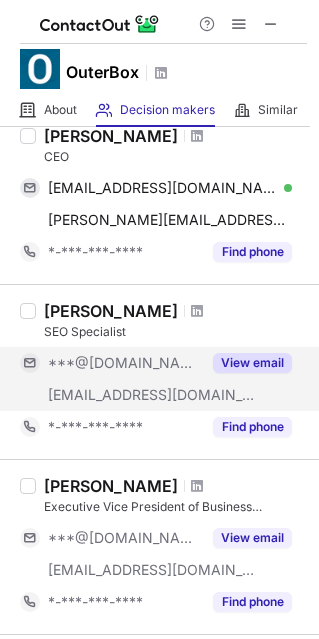 click on "View email" at bounding box center (252, 363) 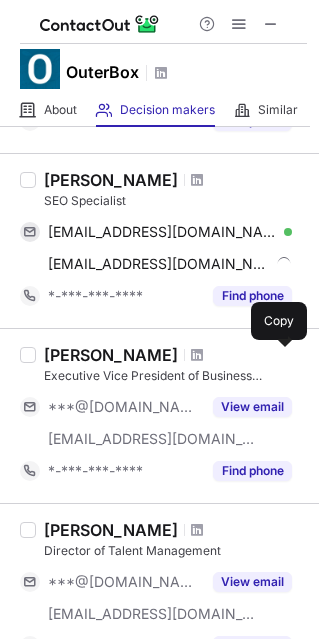 scroll, scrollTop: 256, scrollLeft: 0, axis: vertical 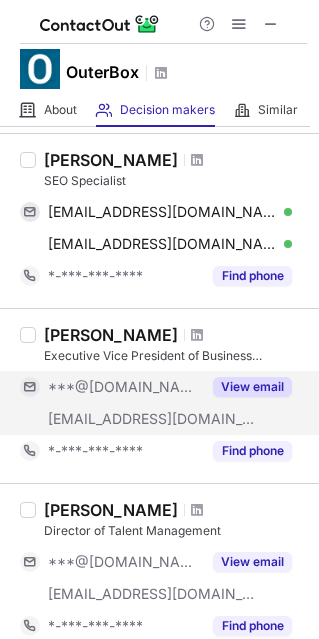 click on "View email" at bounding box center (252, 387) 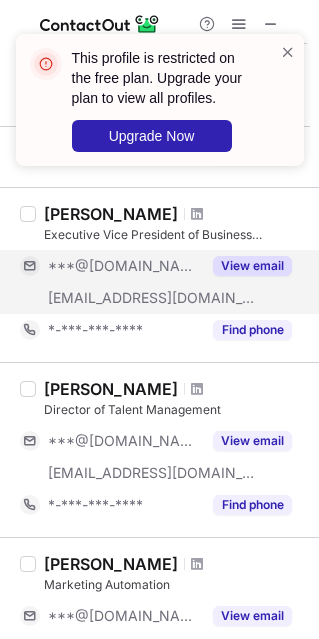 scroll, scrollTop: 388, scrollLeft: 0, axis: vertical 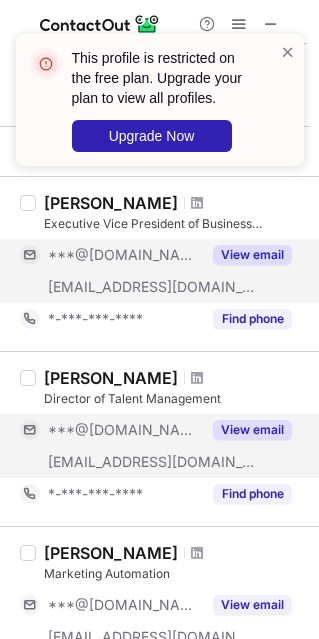 click on "View email" at bounding box center (252, 430) 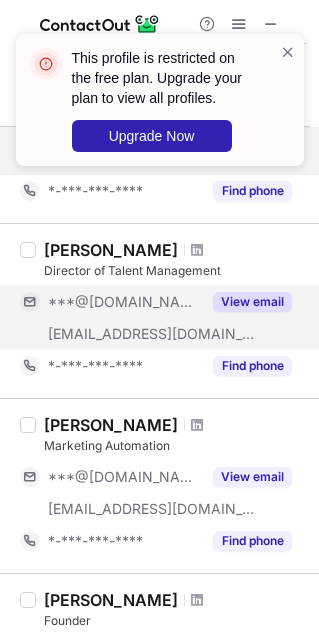 scroll, scrollTop: 528, scrollLeft: 0, axis: vertical 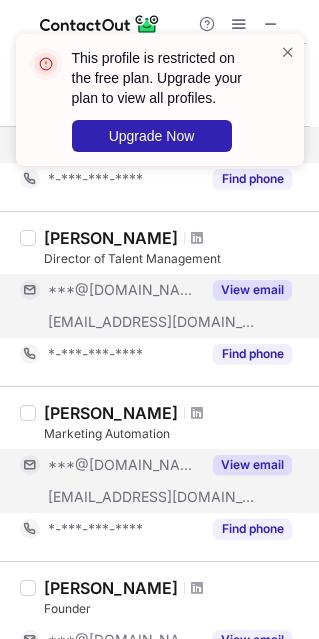 click on "View email" at bounding box center [252, 465] 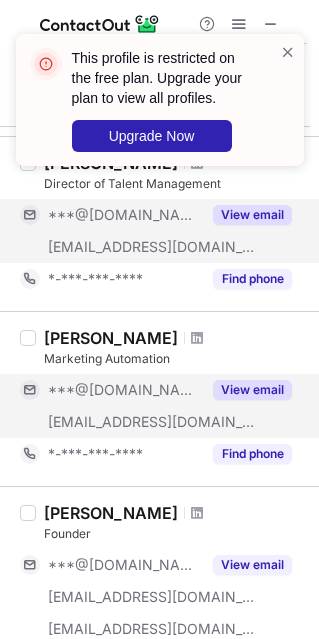 scroll, scrollTop: 607, scrollLeft: 0, axis: vertical 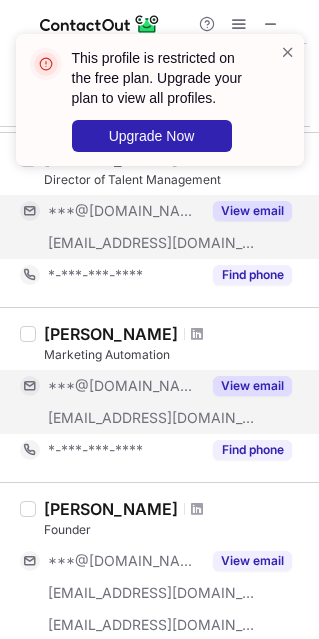 click on "View email" at bounding box center [252, 386] 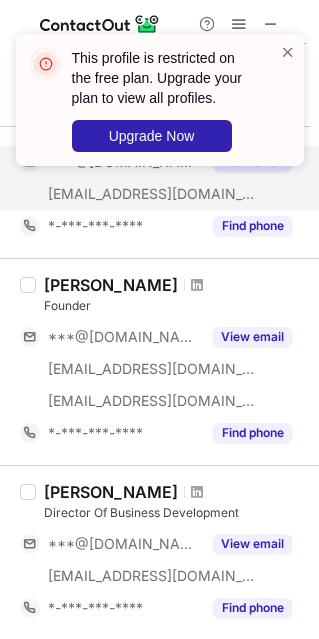 scroll, scrollTop: 833, scrollLeft: 0, axis: vertical 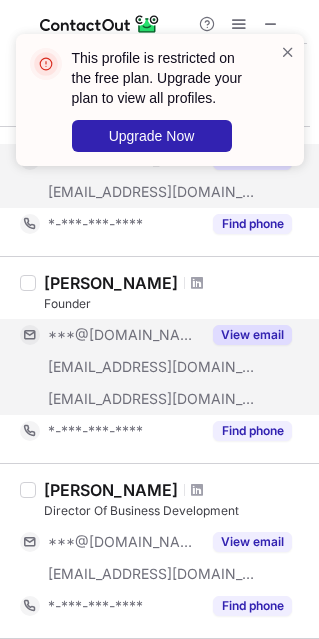 click on "View email" at bounding box center [252, 335] 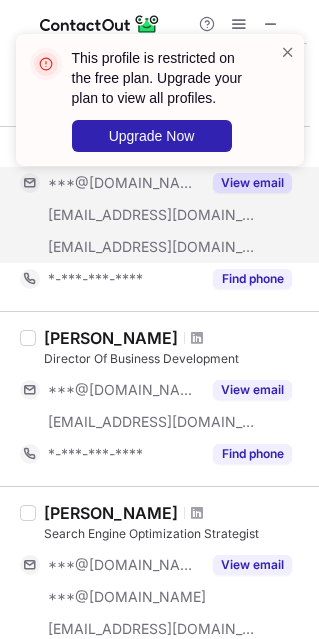 scroll, scrollTop: 988, scrollLeft: 0, axis: vertical 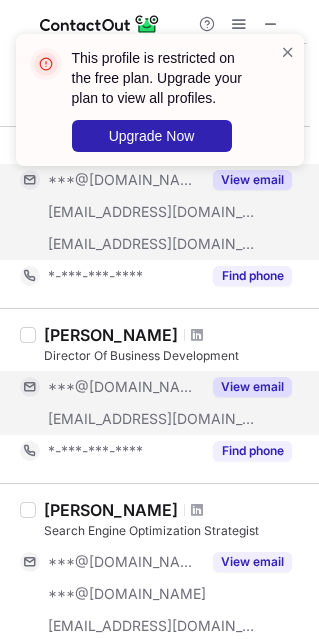 click on "View email" at bounding box center [252, 387] 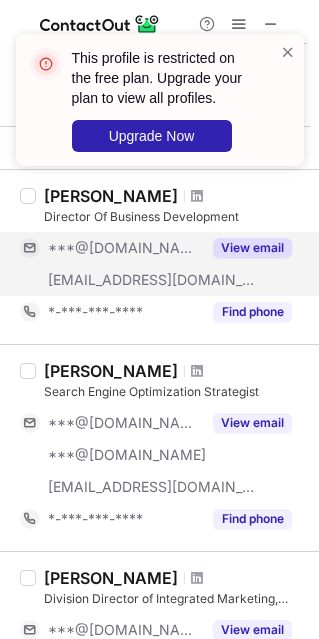 scroll, scrollTop: 1128, scrollLeft: 0, axis: vertical 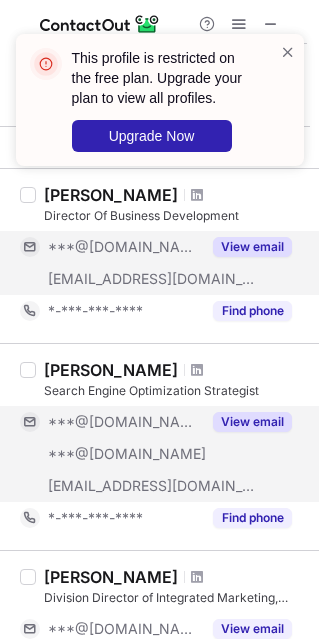 click on "View email" at bounding box center (252, 422) 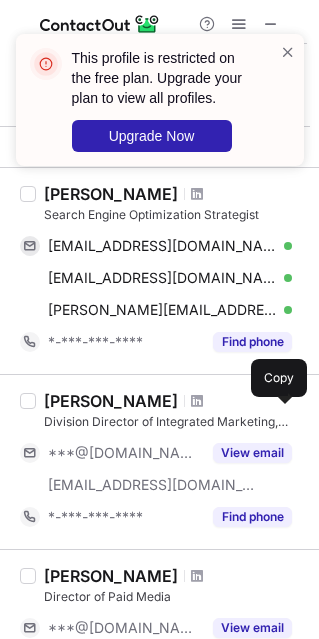 scroll, scrollTop: 1310, scrollLeft: 0, axis: vertical 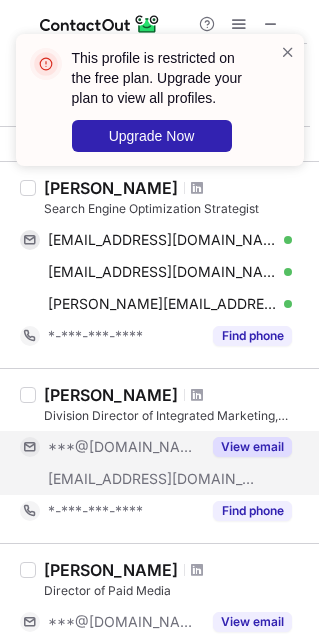 click on "View email" at bounding box center (252, 447) 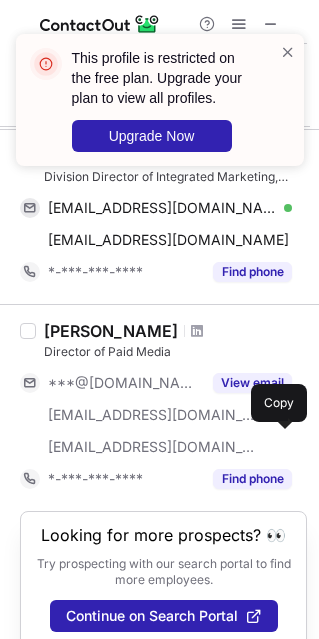 scroll, scrollTop: 1569, scrollLeft: 0, axis: vertical 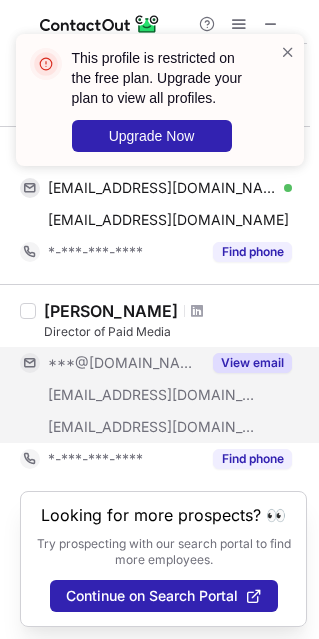 click on "View email" at bounding box center (252, 363) 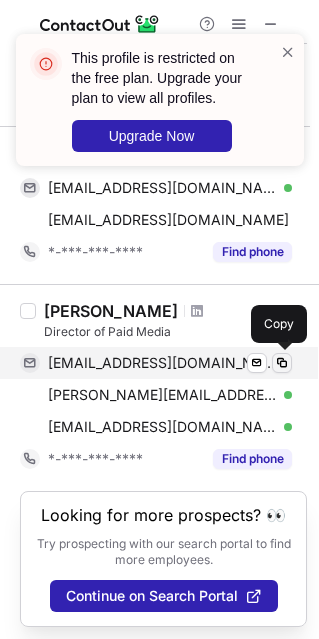 click at bounding box center (282, 363) 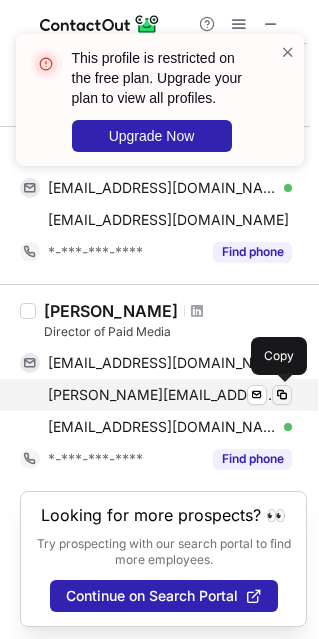 click at bounding box center [282, 395] 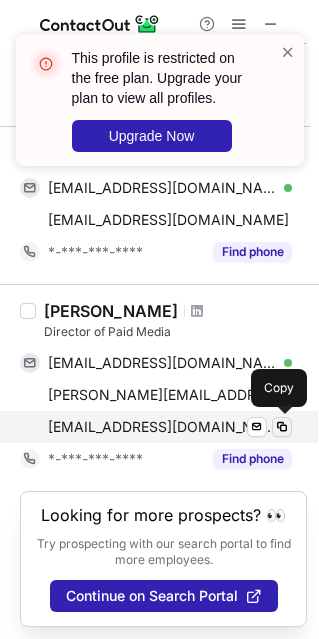 click at bounding box center (282, 427) 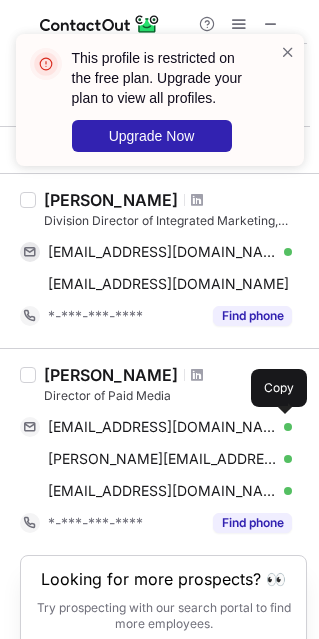 scroll, scrollTop: 1503, scrollLeft: 0, axis: vertical 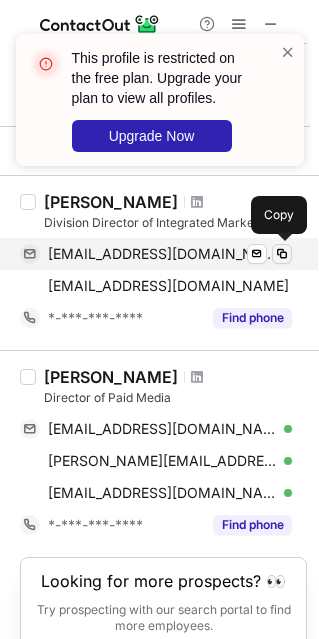 click at bounding box center [282, 254] 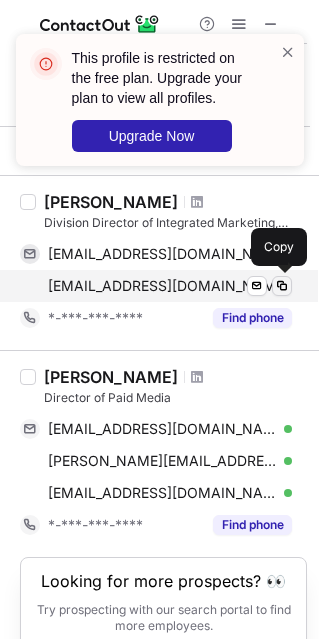 click at bounding box center (282, 286) 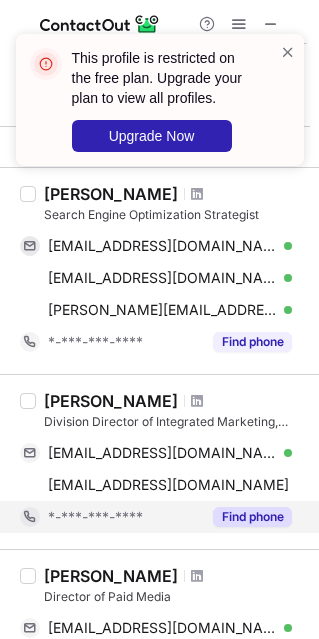 scroll, scrollTop: 1301, scrollLeft: 0, axis: vertical 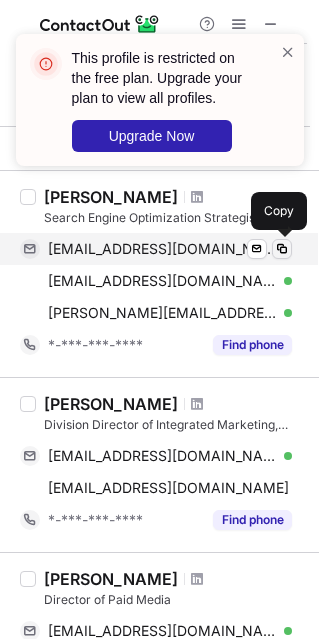 click at bounding box center [282, 249] 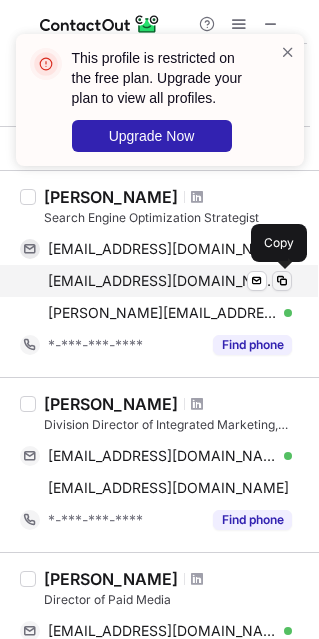 click at bounding box center (282, 281) 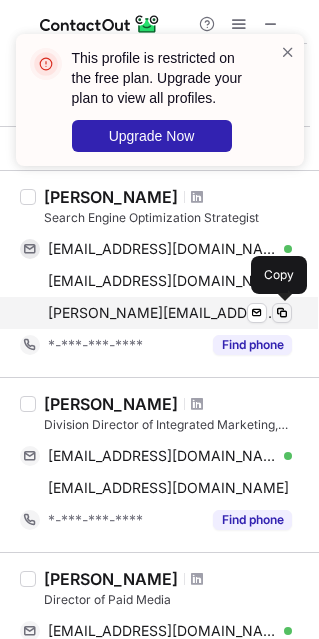 click at bounding box center [282, 313] 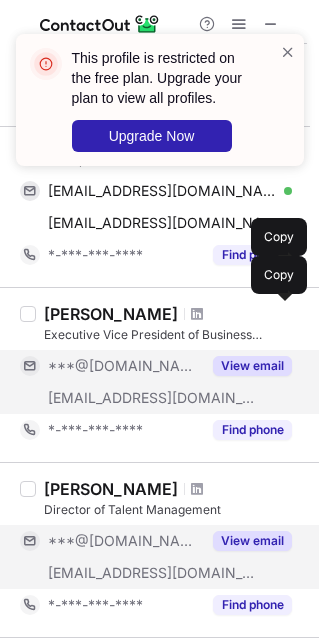 scroll, scrollTop: 273, scrollLeft: 0, axis: vertical 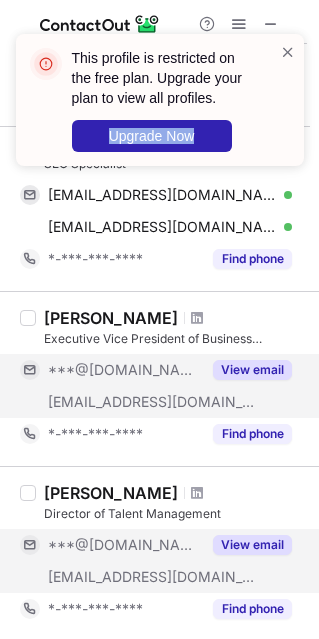 drag, startPoint x: 223, startPoint y: 192, endPoint x: 92, endPoint y: 187, distance: 131.09538 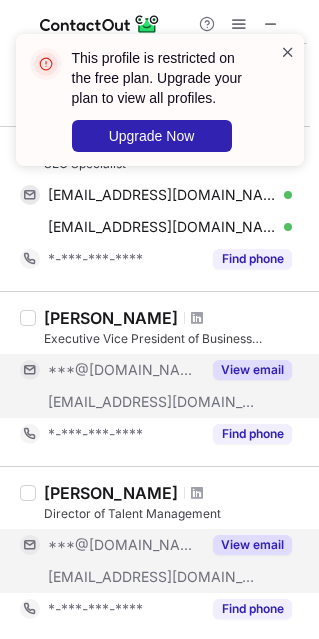 click at bounding box center (288, 52) 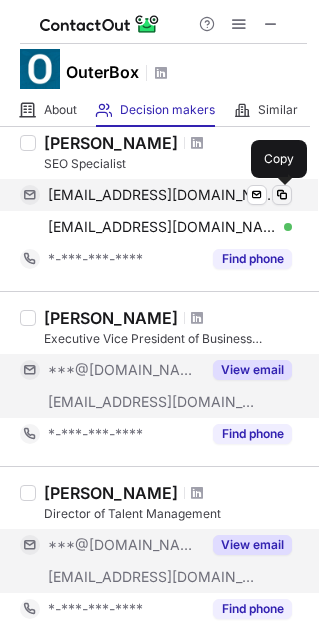 click at bounding box center (282, 195) 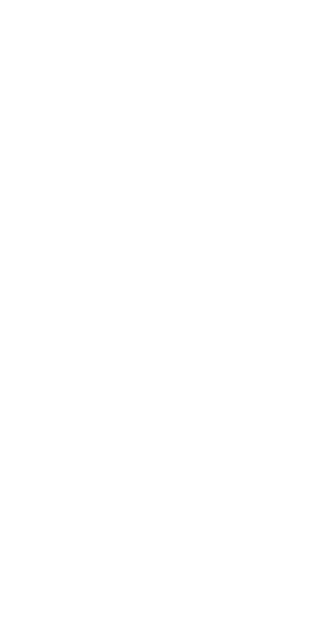 scroll, scrollTop: 0, scrollLeft: 0, axis: both 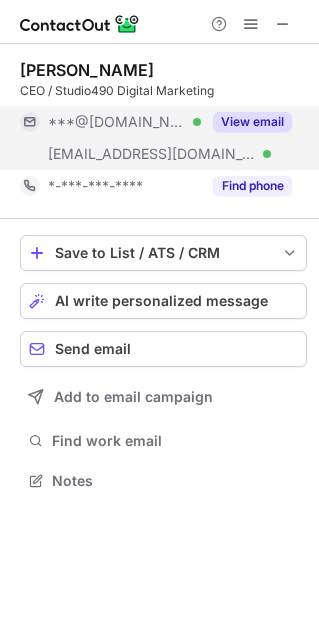 click on "View email" at bounding box center (252, 122) 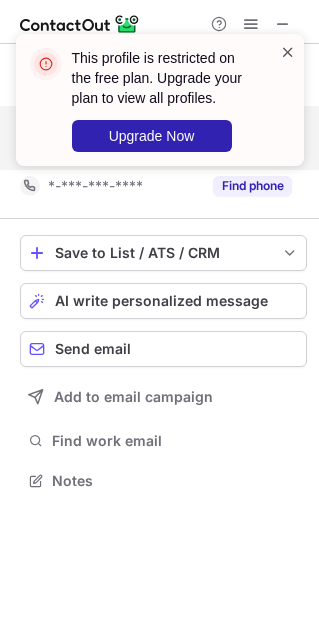 click at bounding box center (288, 52) 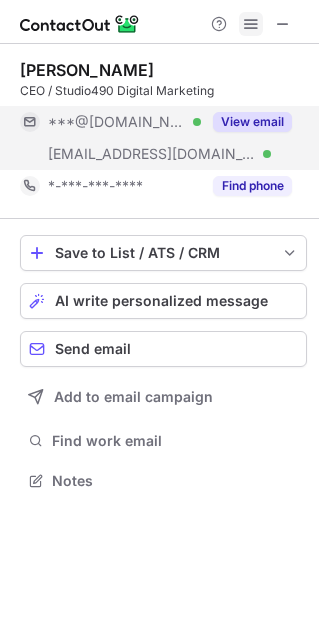 click at bounding box center [251, 24] 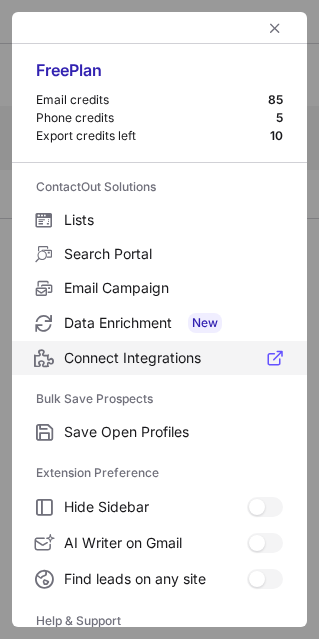 click on "Connect Integrations" at bounding box center (173, 358) 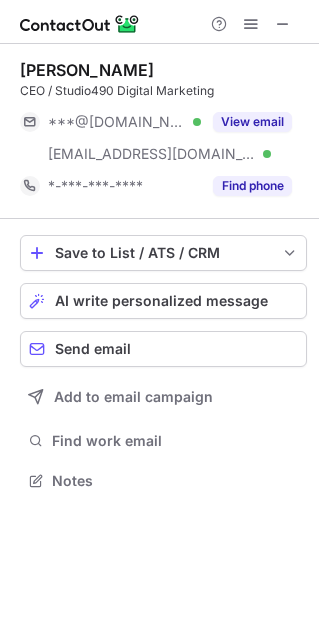 scroll, scrollTop: 10, scrollLeft: 10, axis: both 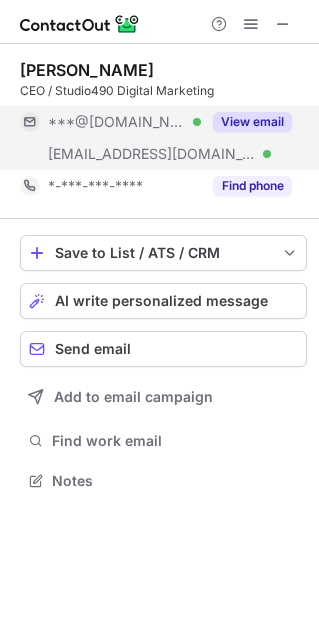 click on "View email" at bounding box center (252, 122) 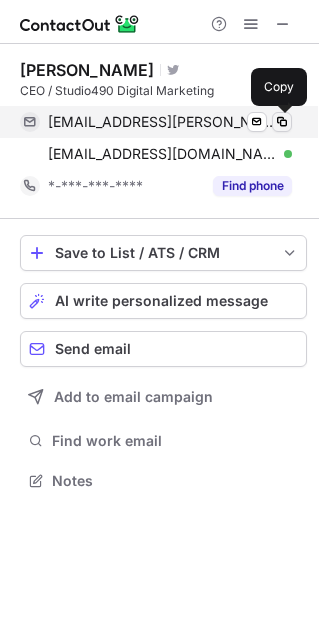 click at bounding box center [282, 122] 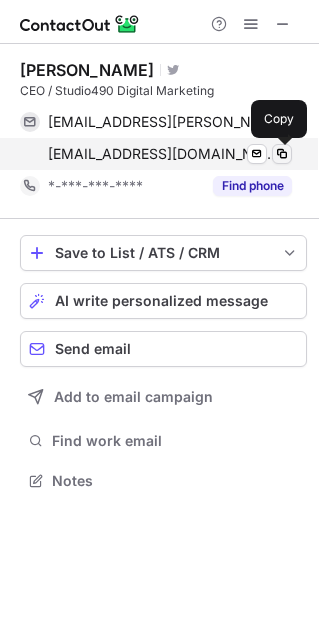 click at bounding box center [282, 154] 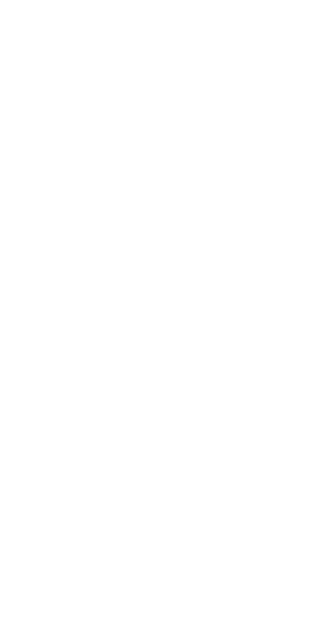 scroll, scrollTop: 0, scrollLeft: 0, axis: both 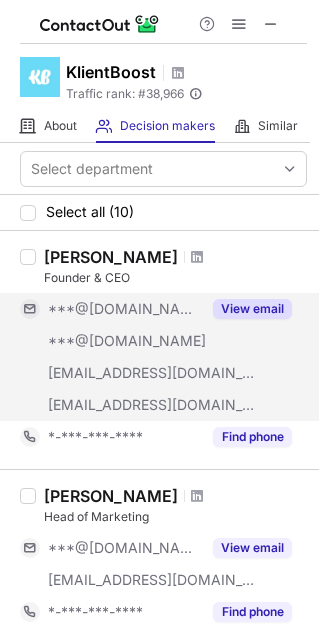 click on "View email" at bounding box center [252, 309] 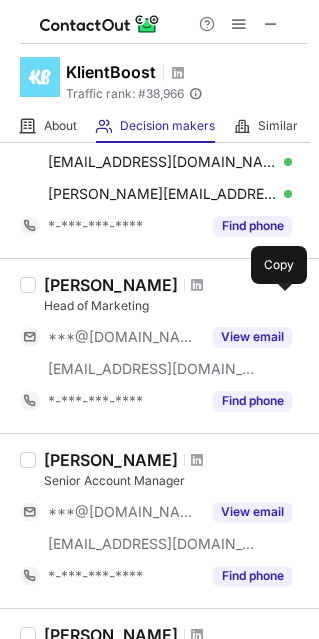 scroll, scrollTop: 212, scrollLeft: 0, axis: vertical 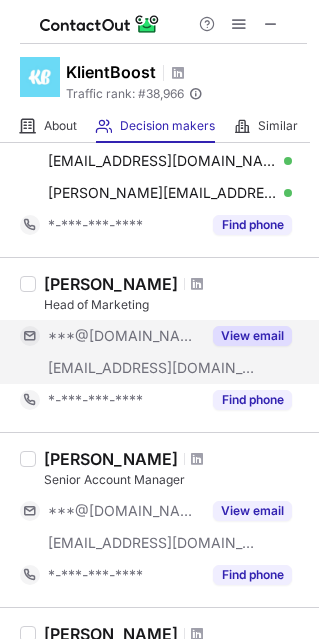 click on "View email" at bounding box center (252, 336) 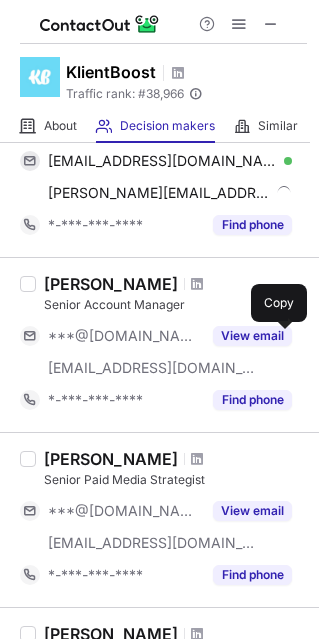 scroll, scrollTop: 396, scrollLeft: 0, axis: vertical 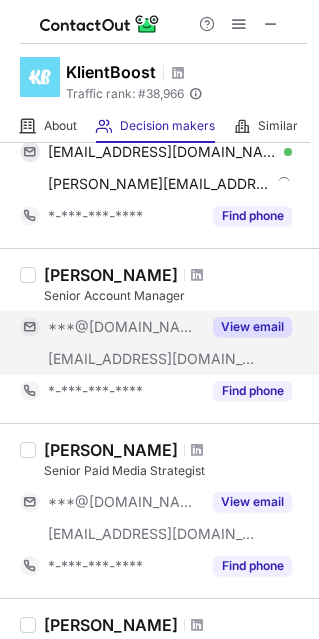 click on "View email" at bounding box center [252, 327] 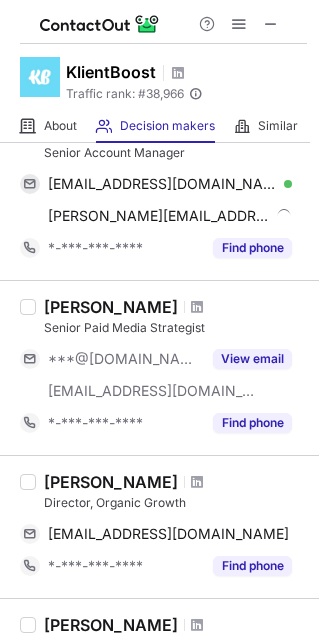 scroll, scrollTop: 550, scrollLeft: 0, axis: vertical 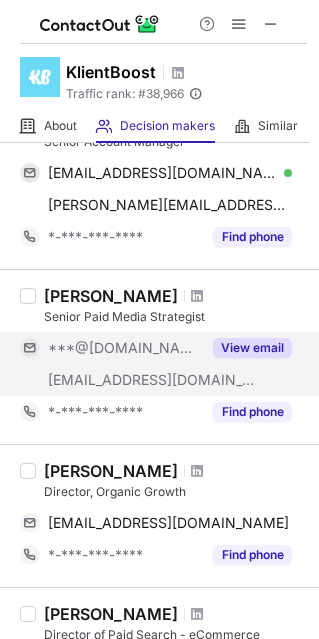 click on "View email" at bounding box center [252, 348] 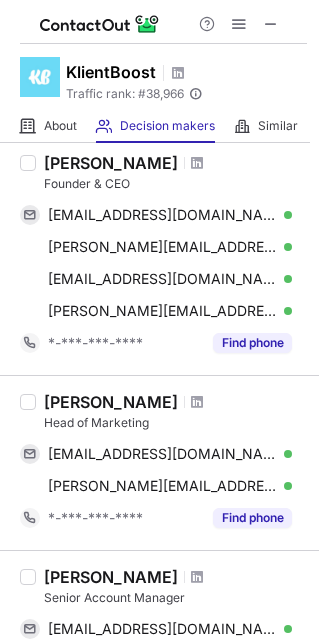 scroll, scrollTop: 0, scrollLeft: 0, axis: both 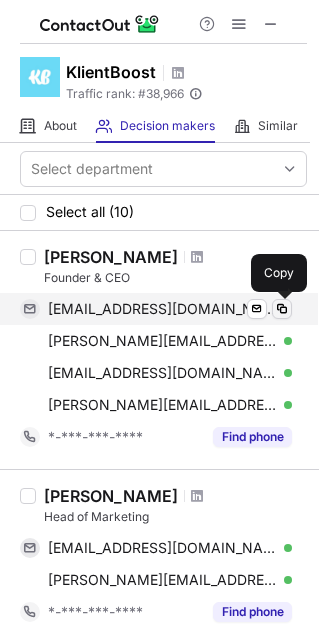 click at bounding box center [282, 309] 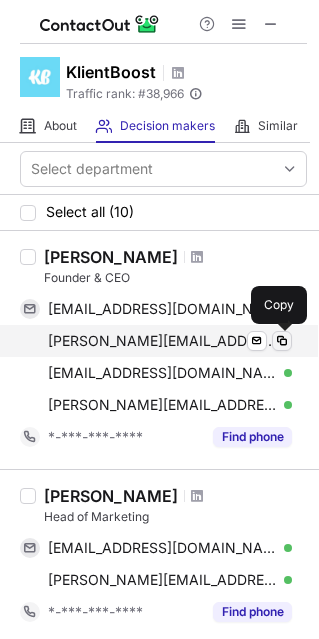 click at bounding box center [282, 341] 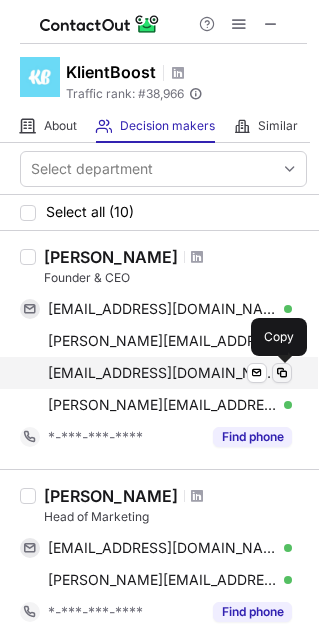 click at bounding box center [282, 373] 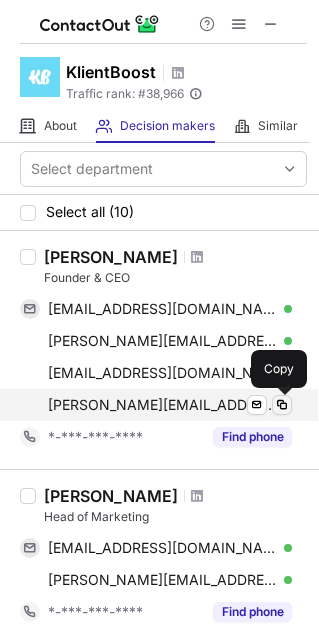 click at bounding box center [282, 405] 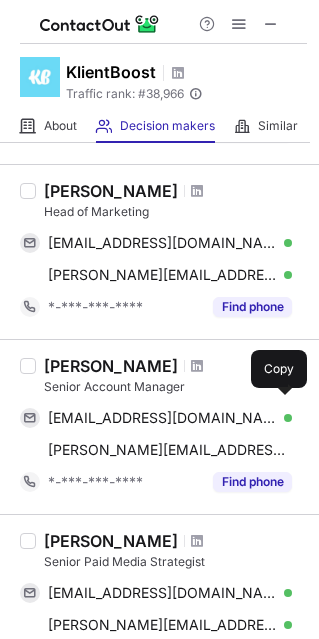 scroll, scrollTop: 313, scrollLeft: 0, axis: vertical 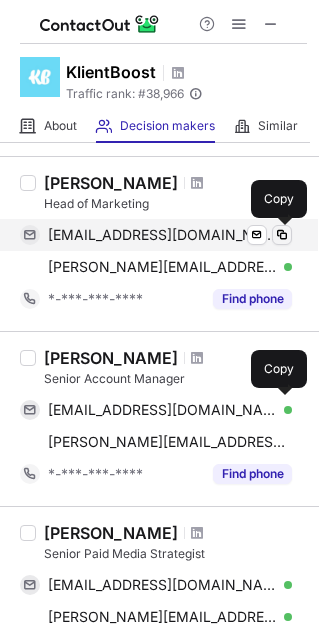 click at bounding box center [282, 235] 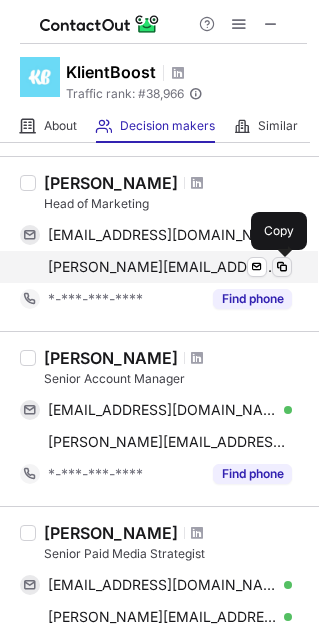 click at bounding box center (282, 267) 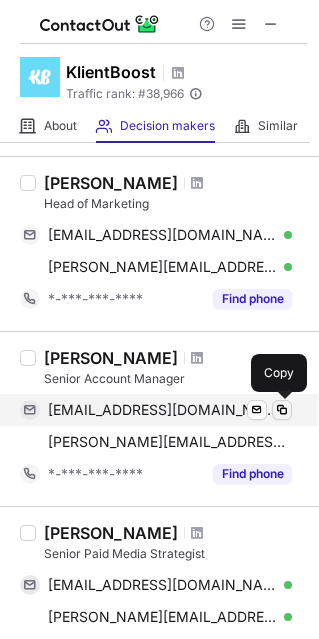 click at bounding box center [282, 410] 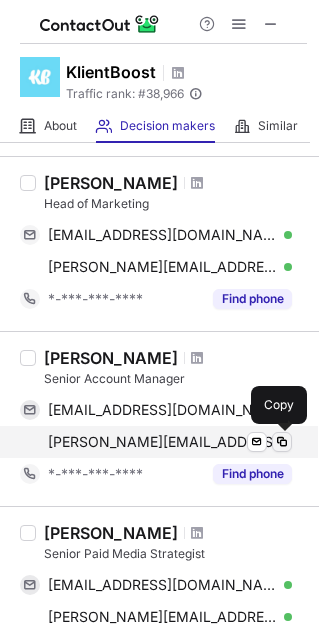 click at bounding box center (282, 442) 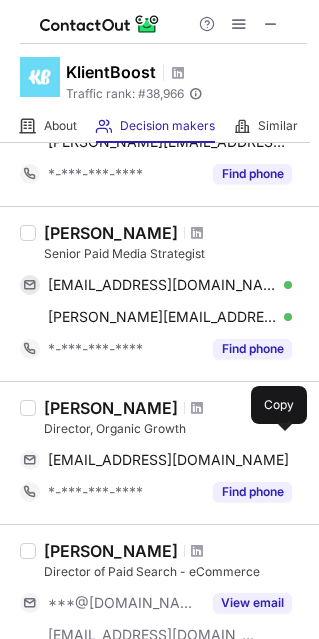 scroll, scrollTop: 636, scrollLeft: 0, axis: vertical 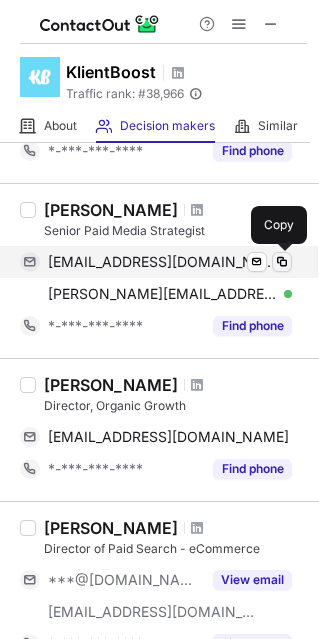 click at bounding box center (282, 262) 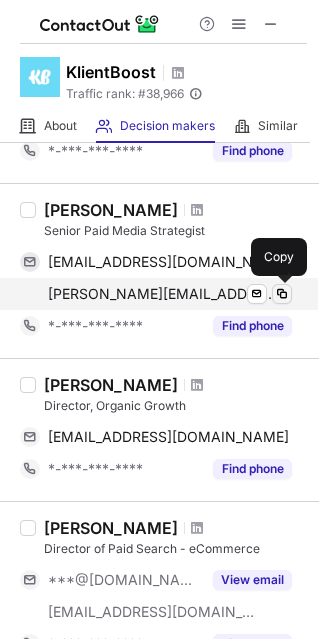 click at bounding box center [282, 294] 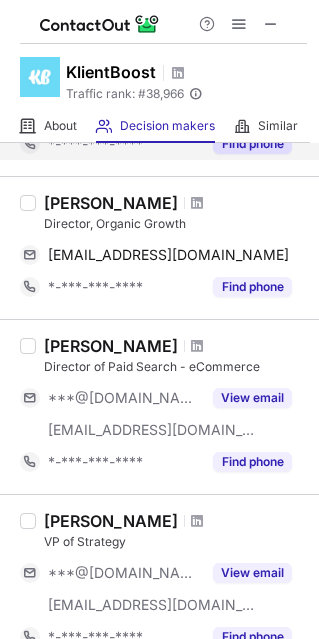 scroll, scrollTop: 820, scrollLeft: 0, axis: vertical 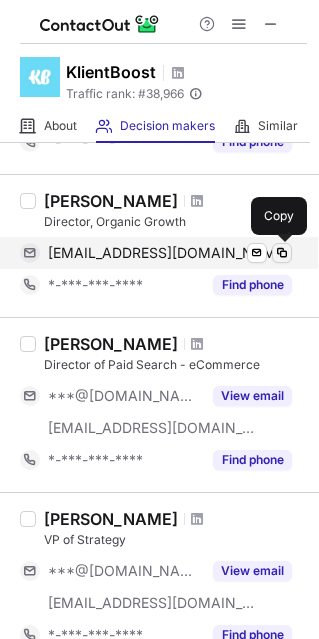 click at bounding box center (282, 253) 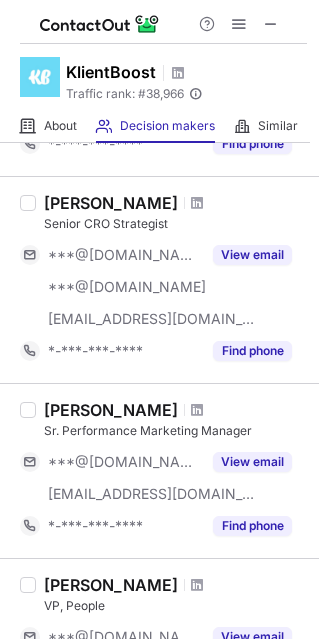 scroll, scrollTop: 1298, scrollLeft: 0, axis: vertical 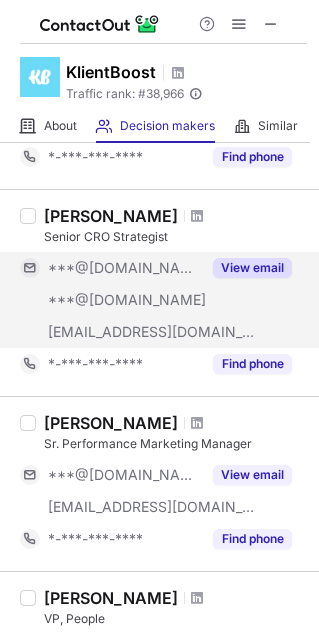 click on "View email" at bounding box center (252, 268) 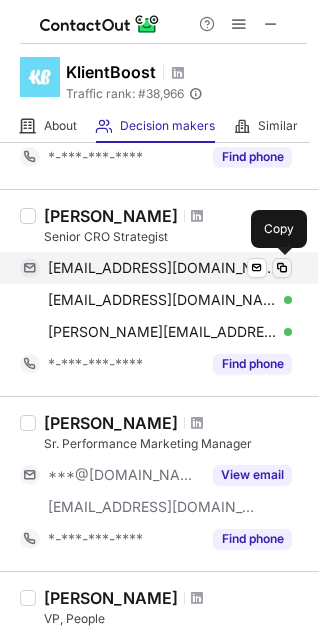 click at bounding box center (282, 268) 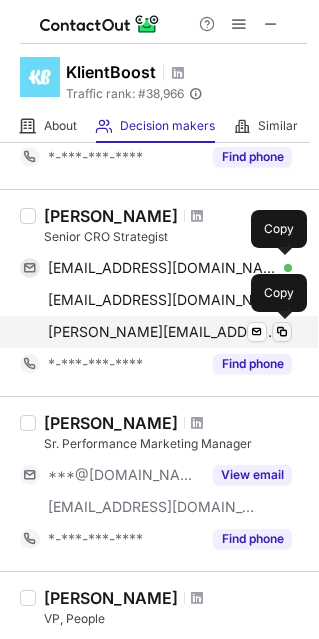 click at bounding box center (282, 332) 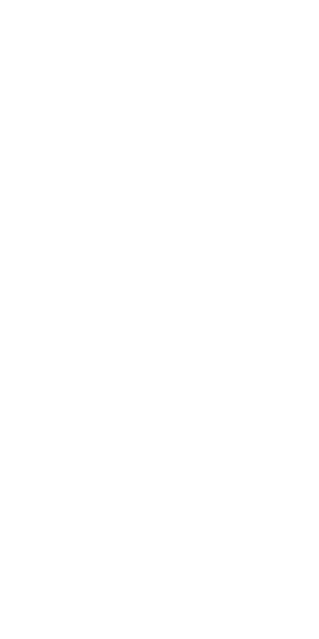 scroll, scrollTop: 0, scrollLeft: 0, axis: both 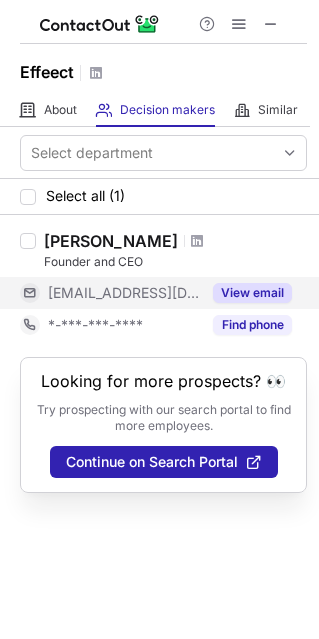 click on "View email" at bounding box center (252, 293) 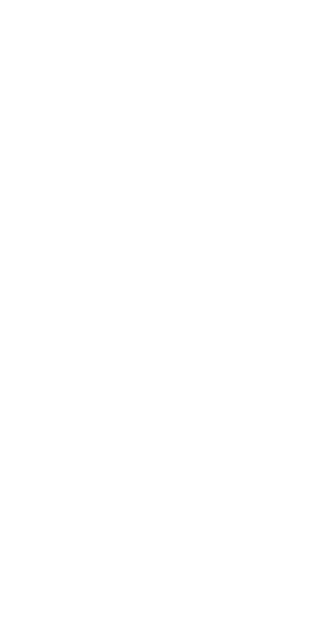 scroll, scrollTop: 0, scrollLeft: 0, axis: both 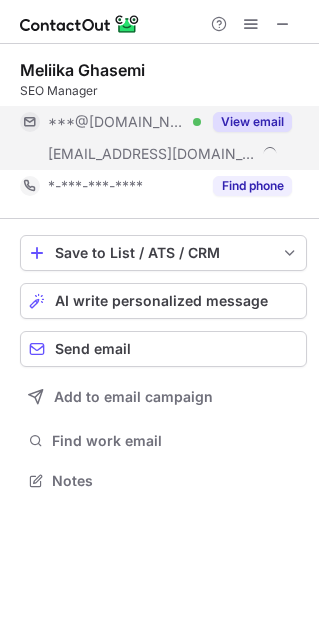 click on "View email" at bounding box center (252, 122) 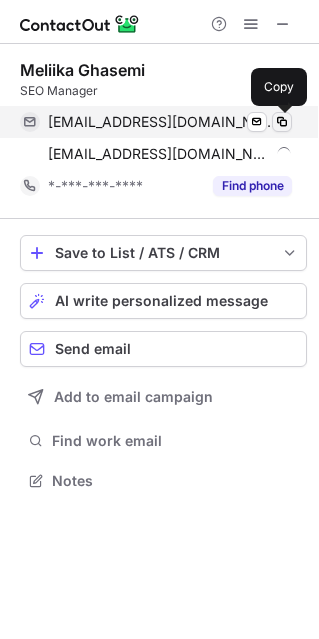 click at bounding box center [282, 122] 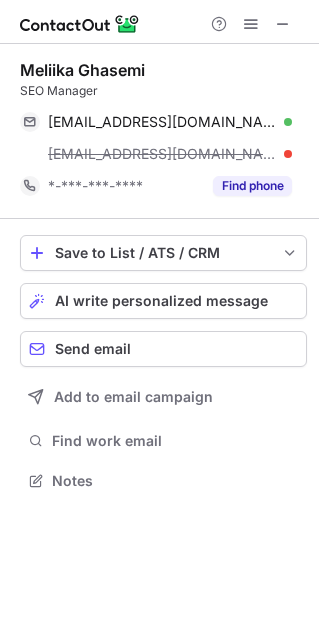 click on "[EMAIL_ADDRESS][DOMAIN_NAME]" at bounding box center (170, 154) 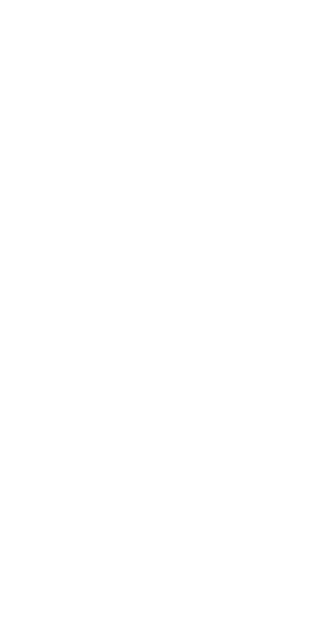 scroll, scrollTop: 0, scrollLeft: 0, axis: both 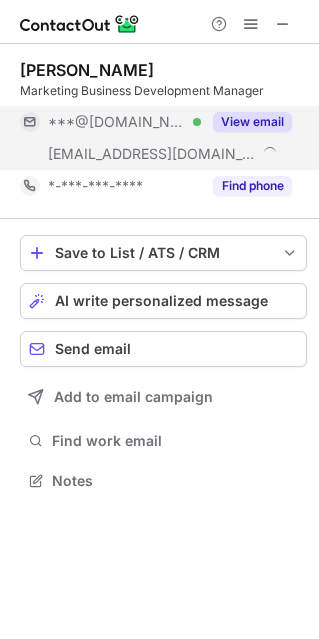 click on "View email" at bounding box center [252, 122] 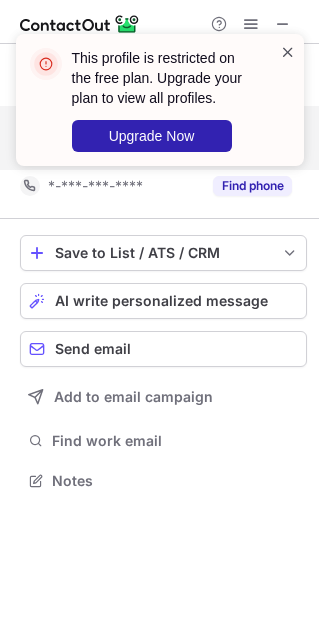 click at bounding box center (288, 52) 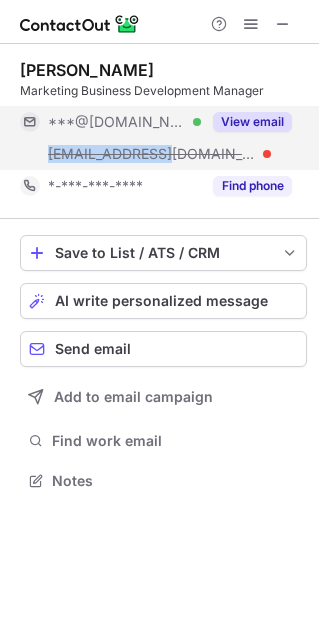 drag, startPoint x: 84, startPoint y: 154, endPoint x: 164, endPoint y: 149, distance: 80.1561 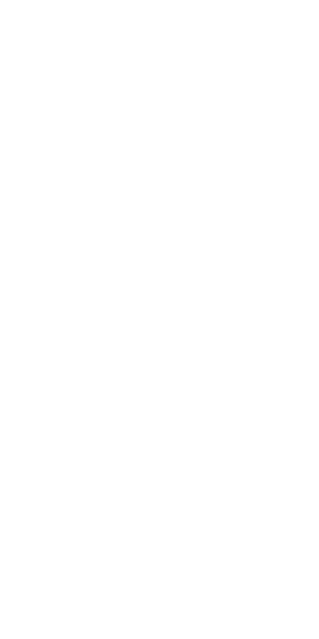 scroll, scrollTop: 0, scrollLeft: 0, axis: both 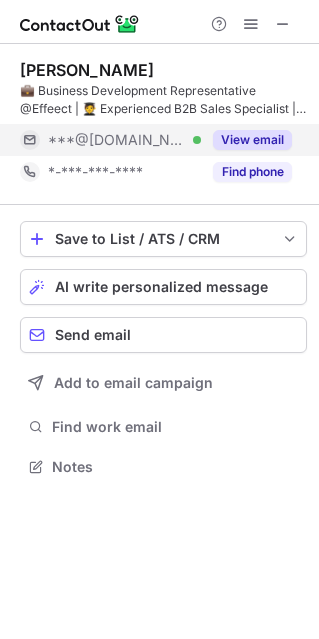 click on "View email" at bounding box center (252, 140) 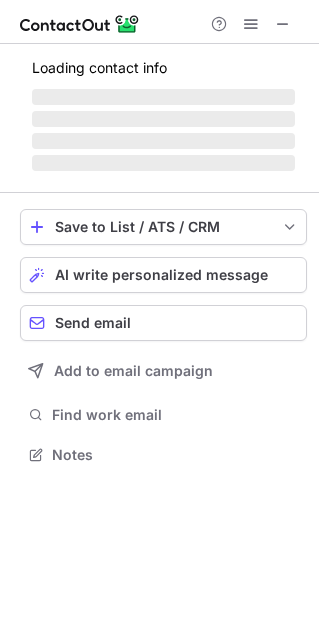 scroll, scrollTop: 442, scrollLeft: 319, axis: both 